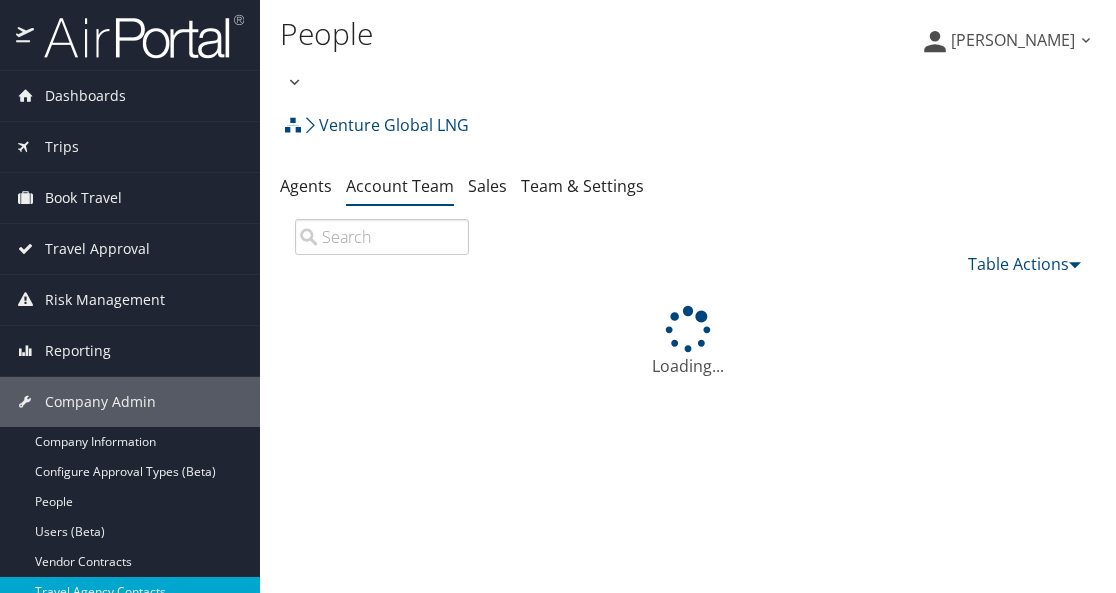 scroll, scrollTop: 0, scrollLeft: 0, axis: both 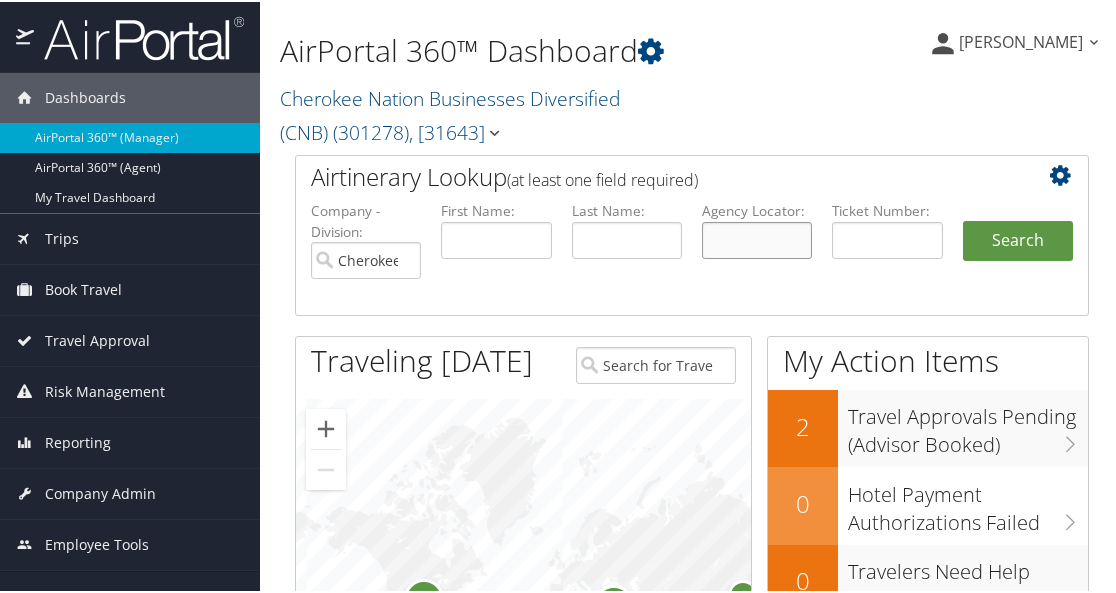 click at bounding box center (757, 238) 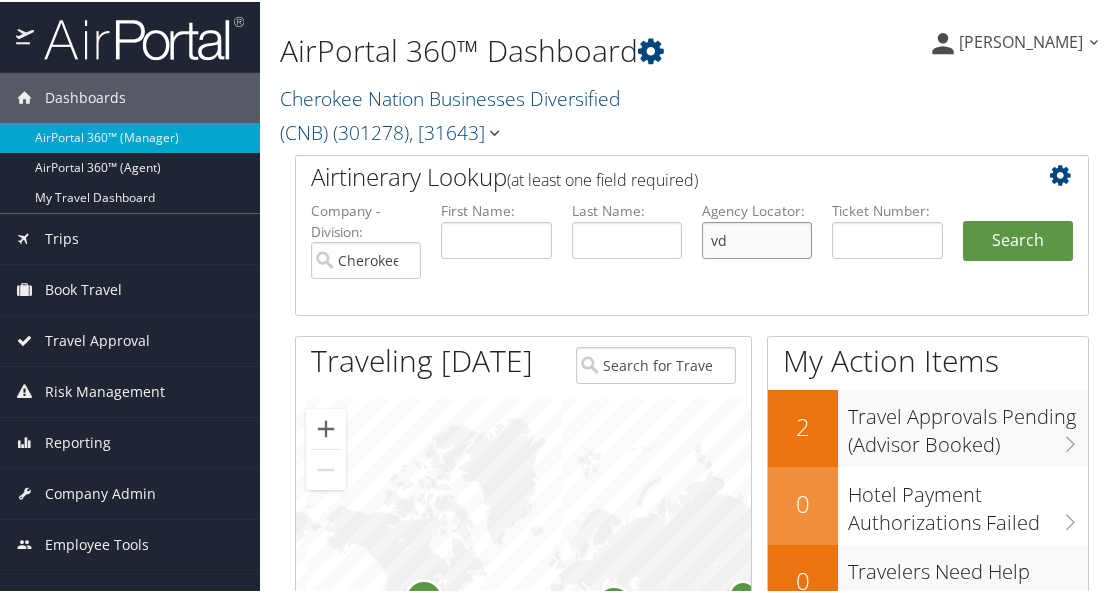 type on "v" 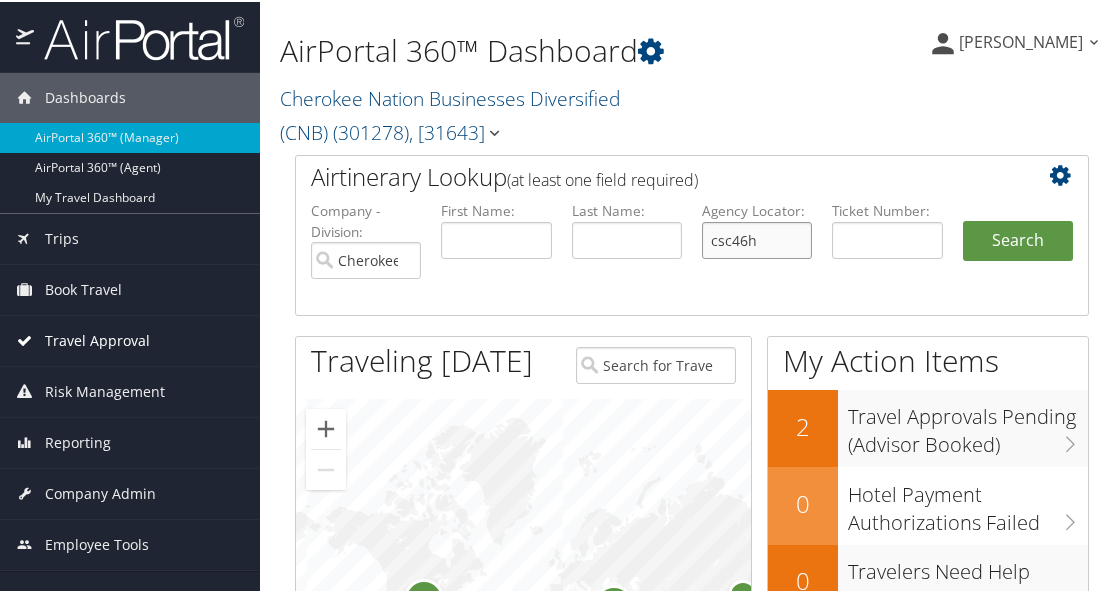 type on "csc46h" 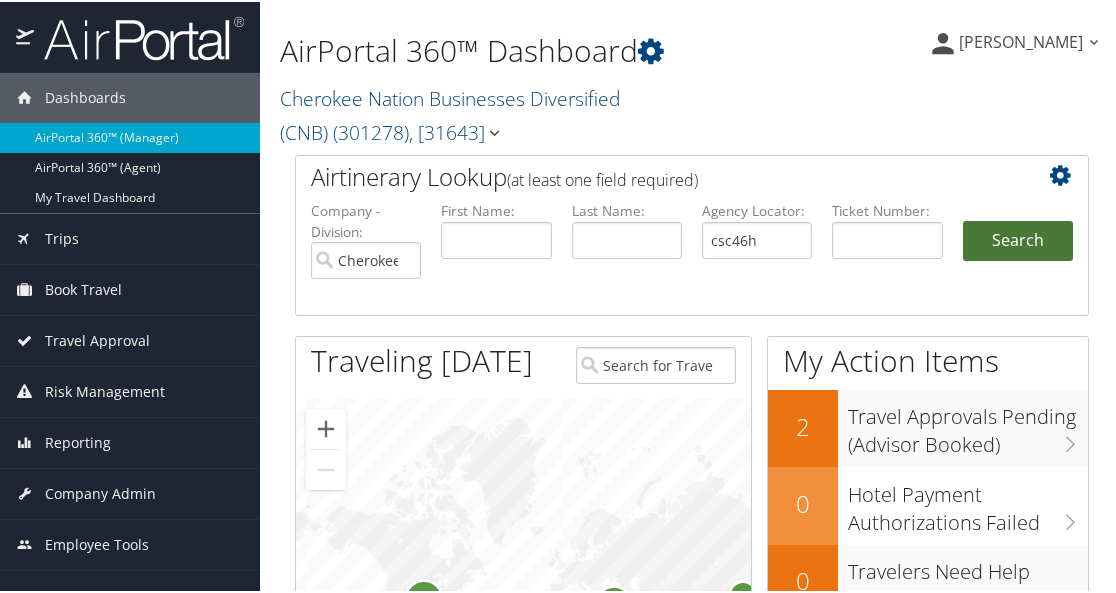 click on "Search" at bounding box center (1018, 239) 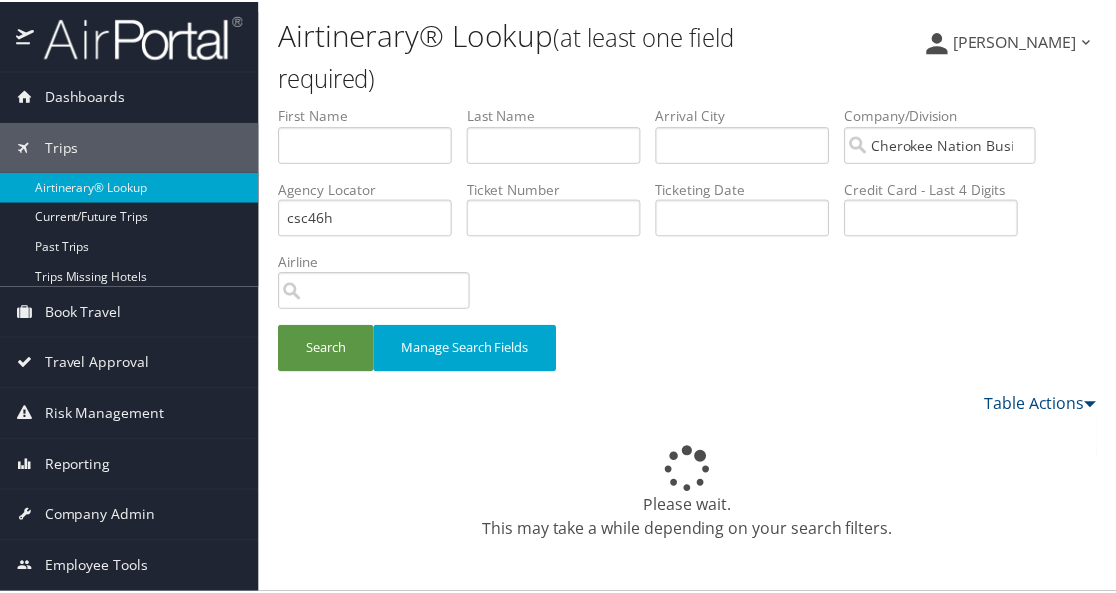 scroll, scrollTop: 0, scrollLeft: 0, axis: both 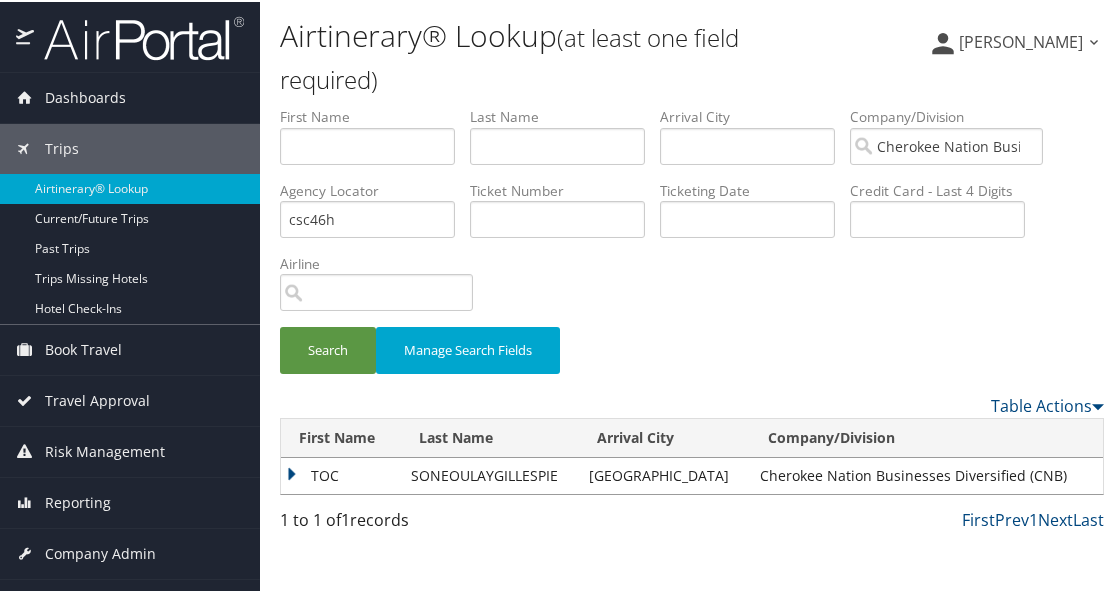 click on "TOC" at bounding box center [341, 474] 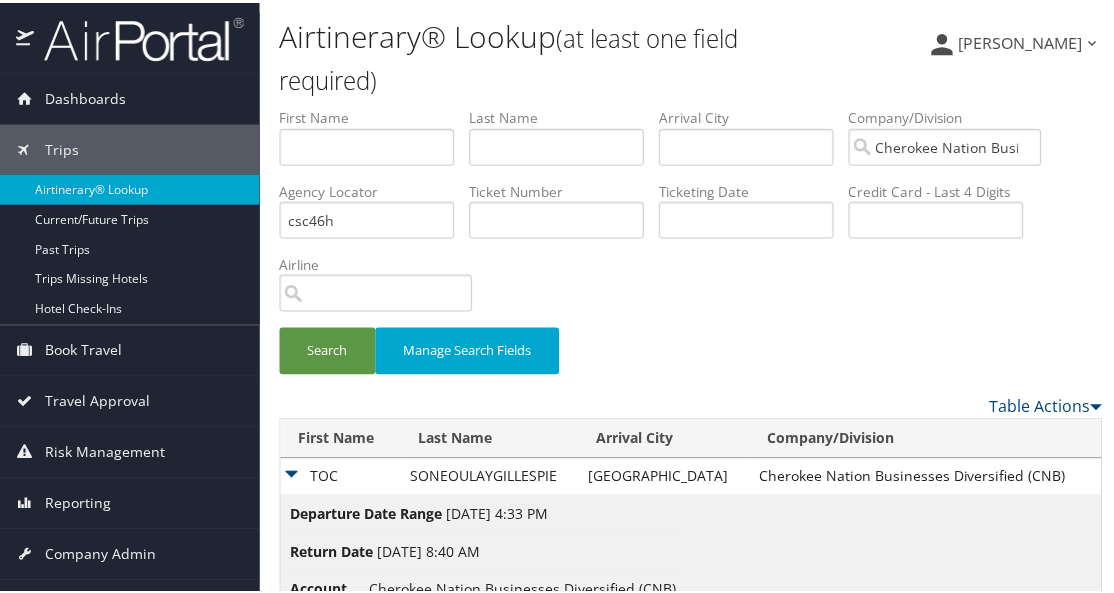 scroll, scrollTop: 131, scrollLeft: 0, axis: vertical 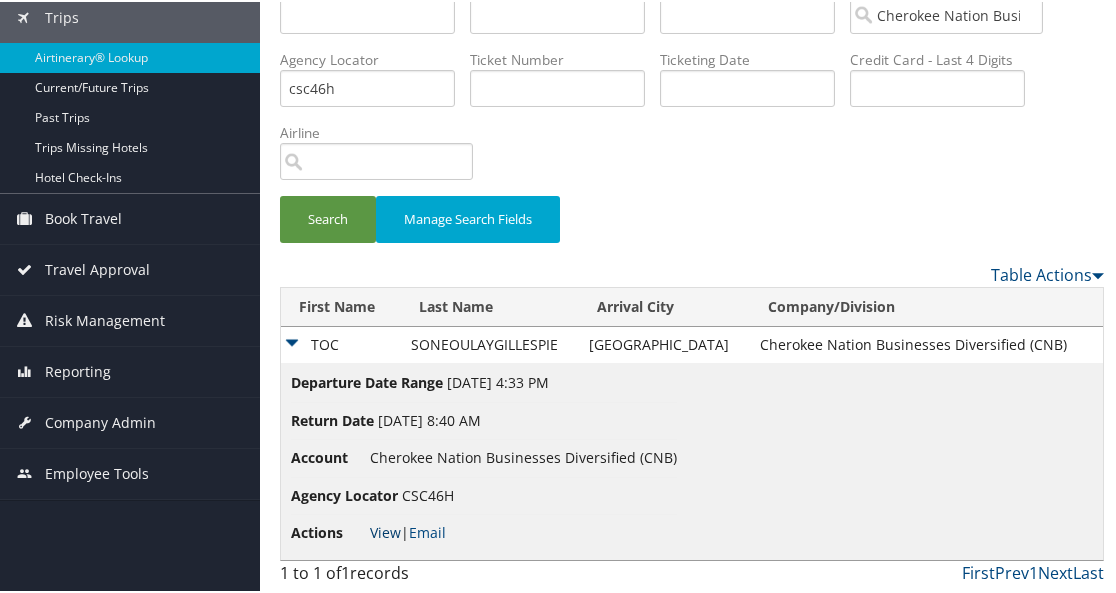 click on "View" at bounding box center (385, 530) 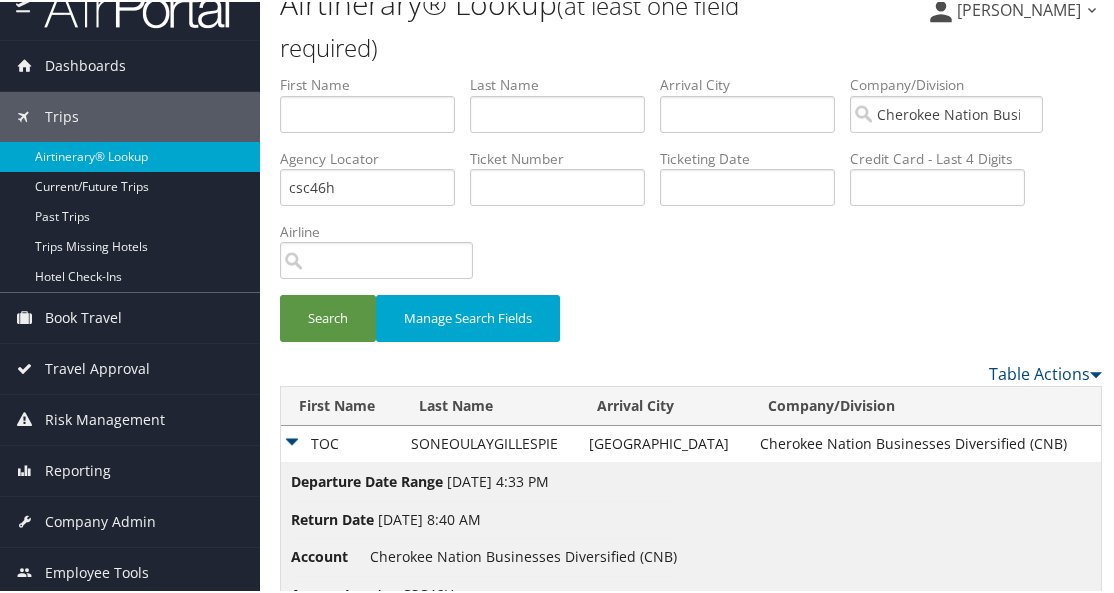 scroll, scrollTop: 31, scrollLeft: 0, axis: vertical 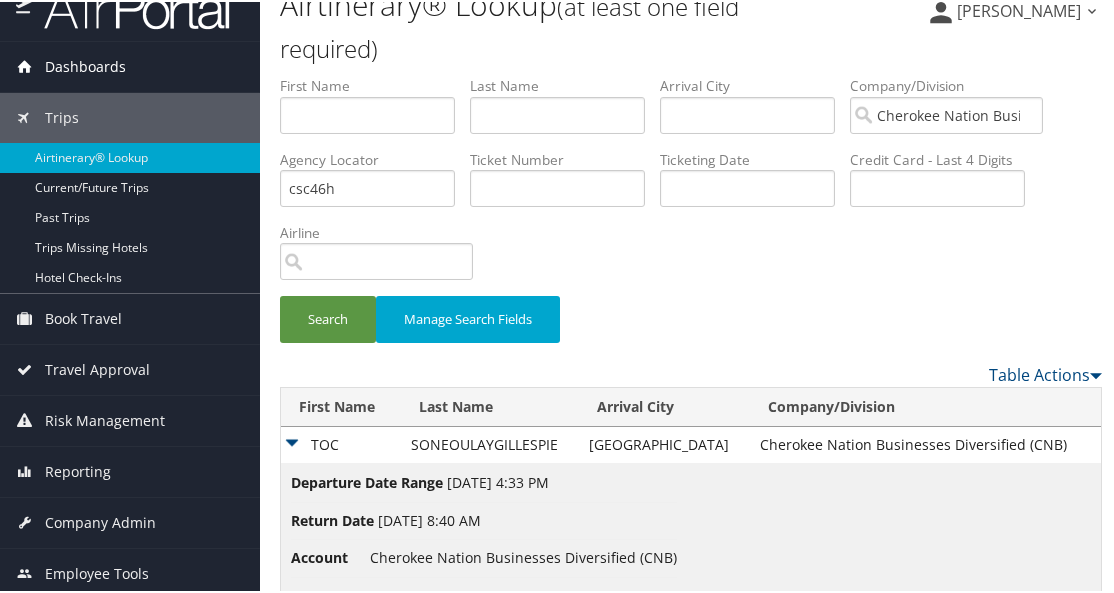 click on "Dashboards" at bounding box center (85, 65) 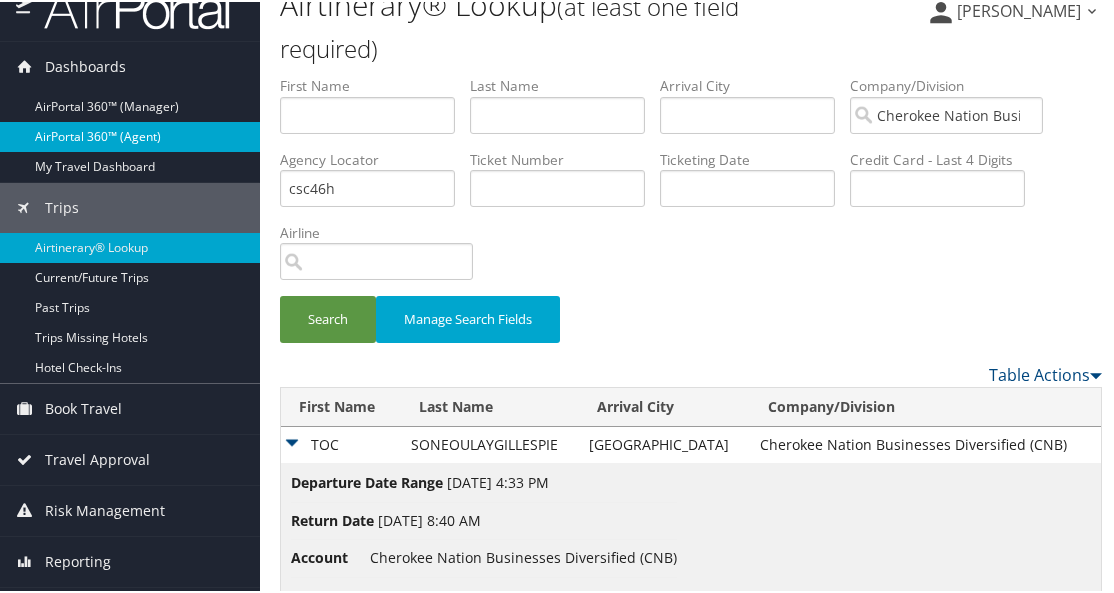 click on "AirPortal 360™ (Agent)" at bounding box center (130, 135) 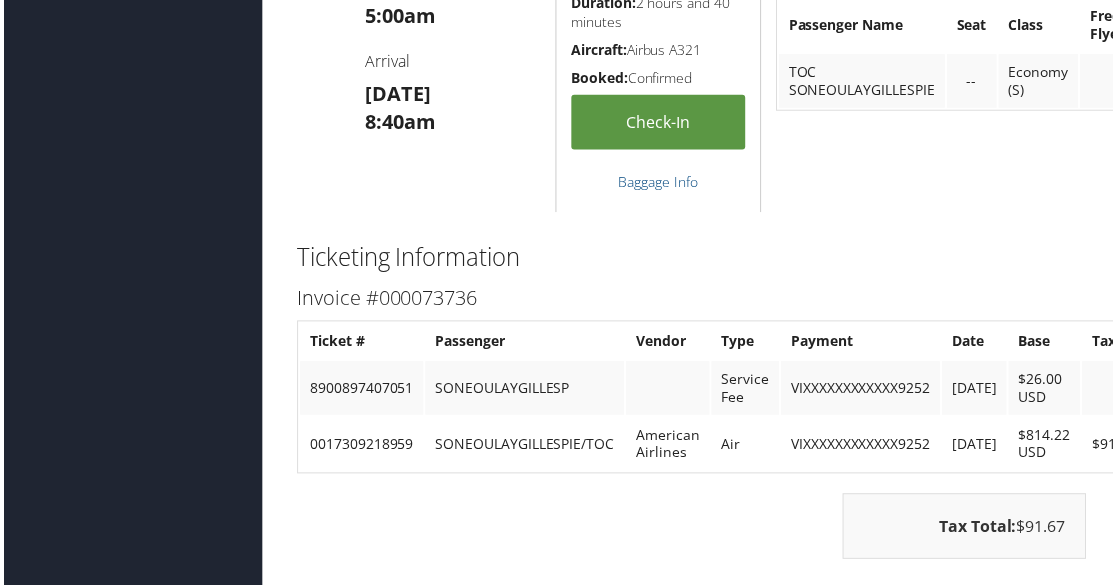scroll, scrollTop: 1900, scrollLeft: 0, axis: vertical 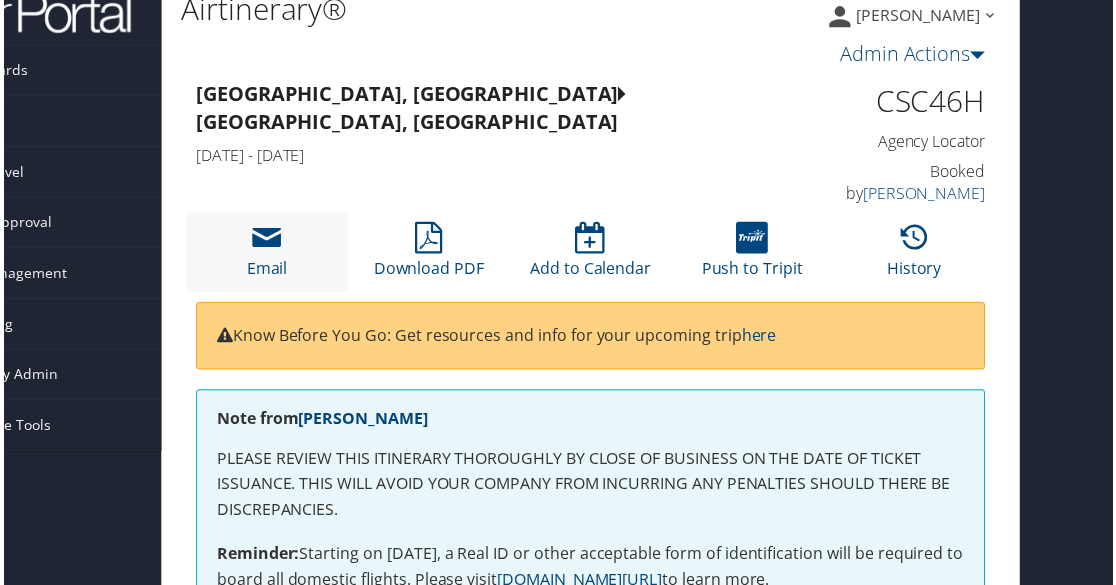click on "Email" at bounding box center [264, 254] 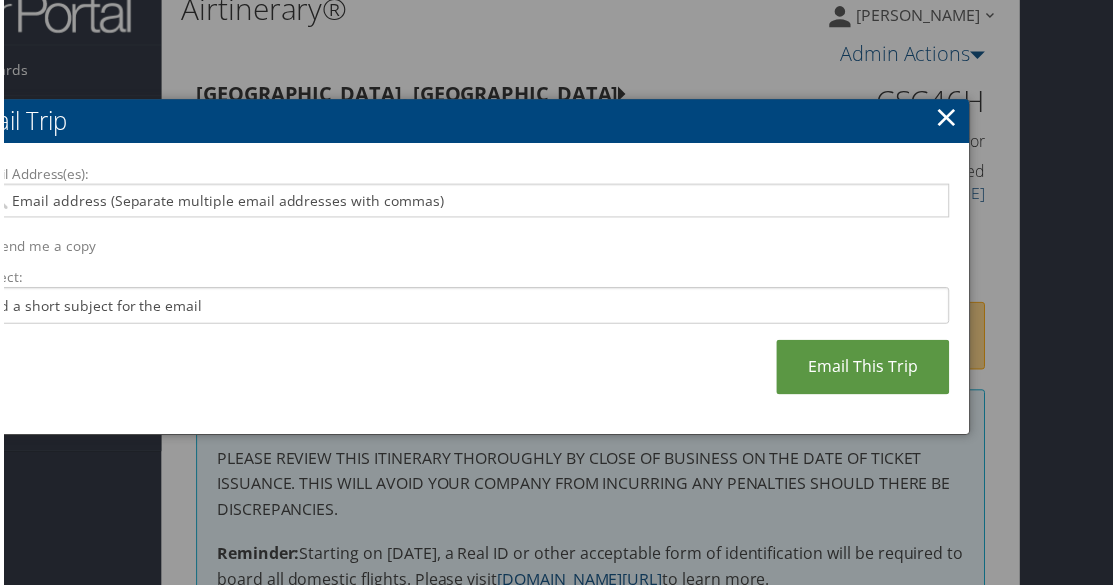 drag, startPoint x: 325, startPoint y: 112, endPoint x: 439, endPoint y: 107, distance: 114.1096 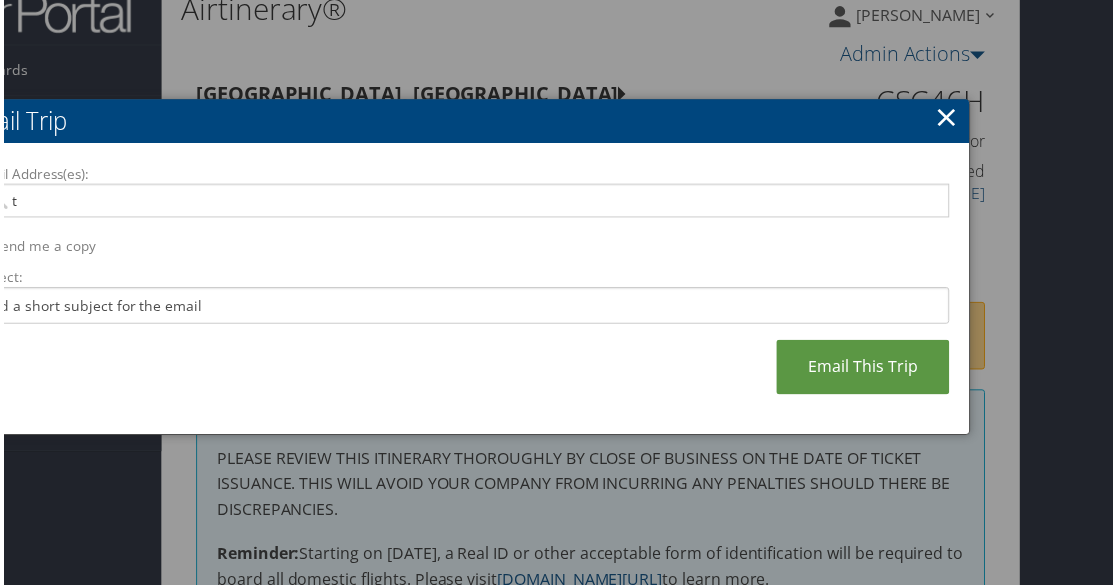 scroll, scrollTop: 25, scrollLeft: 110, axis: both 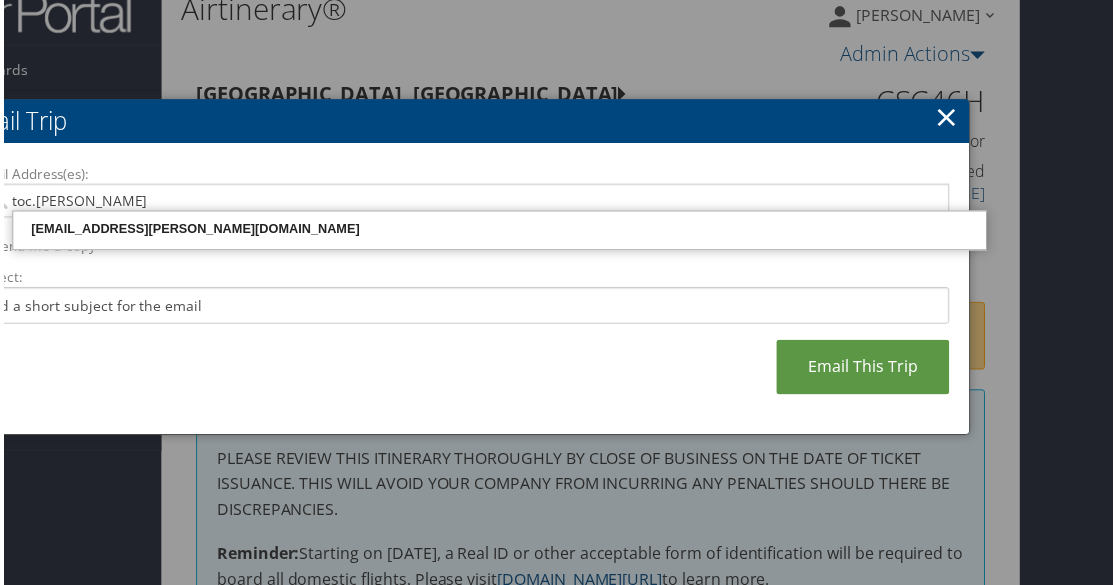 type on "toc.gillespie@" 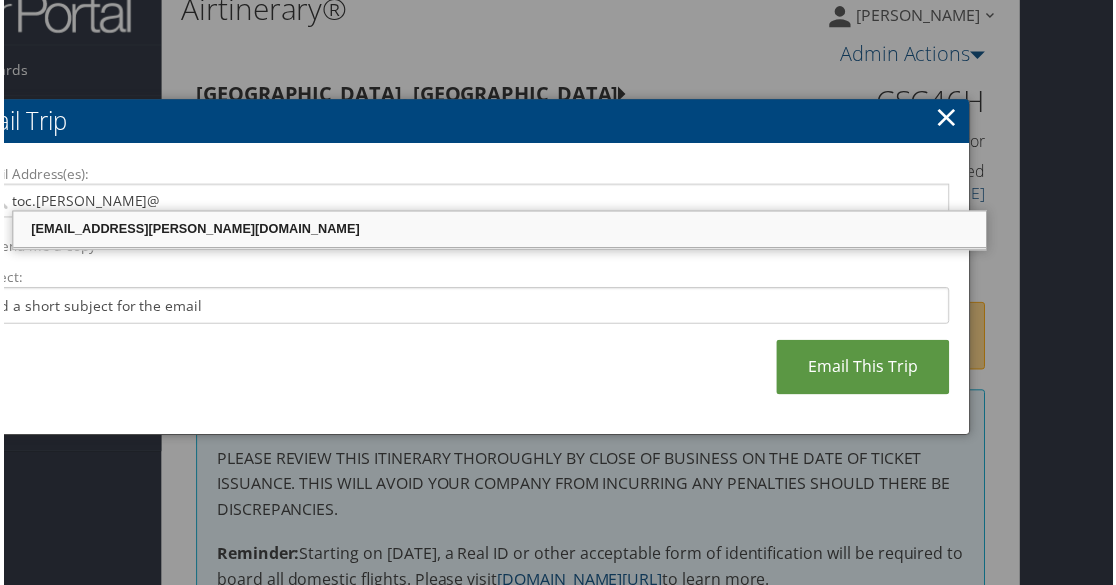 click on "TOC.GILLESPIE@CHEROKEE-FEDERAL.COM" at bounding box center [498, 231] 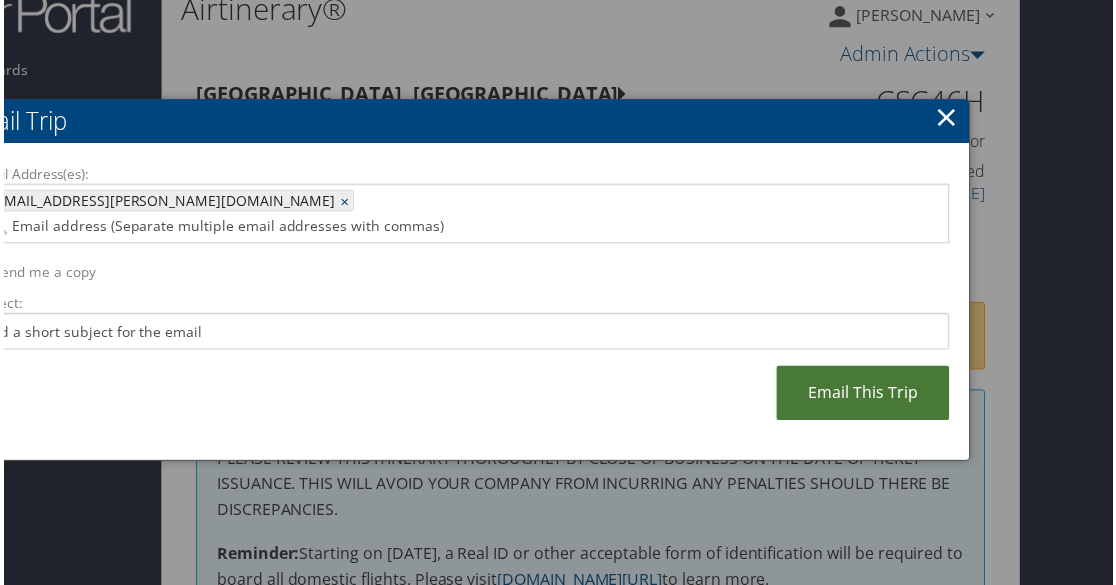 click on "Email This Trip" at bounding box center [864, 395] 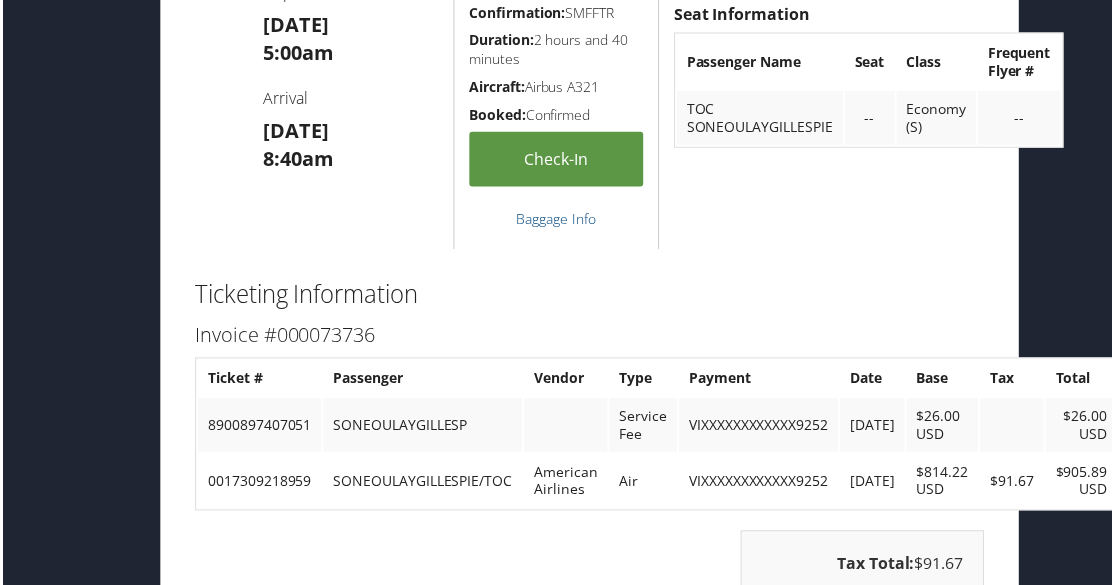scroll, scrollTop: 1787, scrollLeft: 110, axis: both 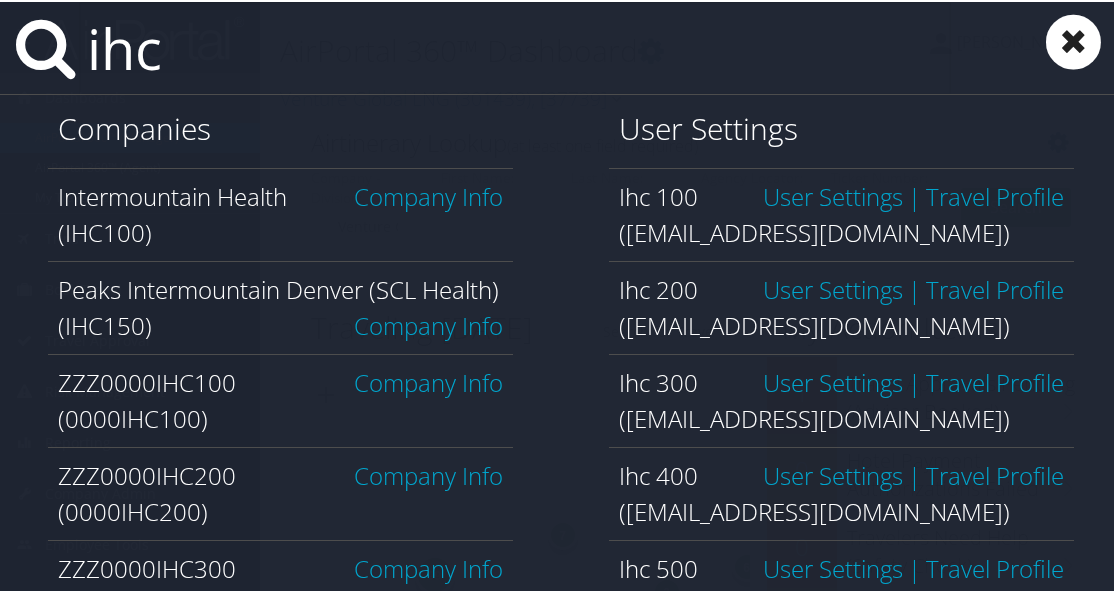 type on "ihc100" 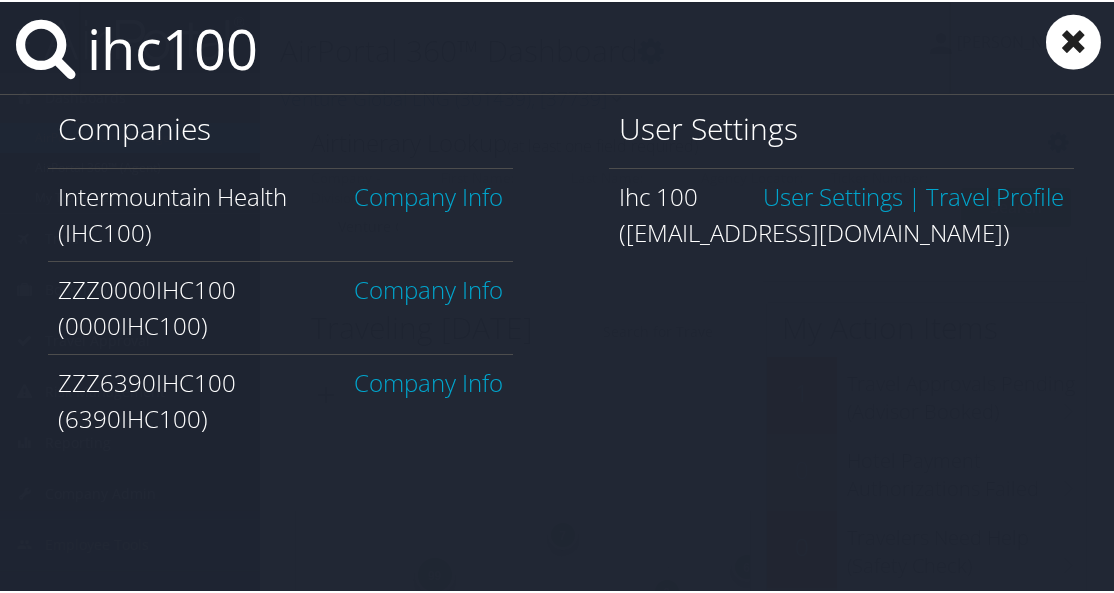 click on "Company Info" at bounding box center (428, 194) 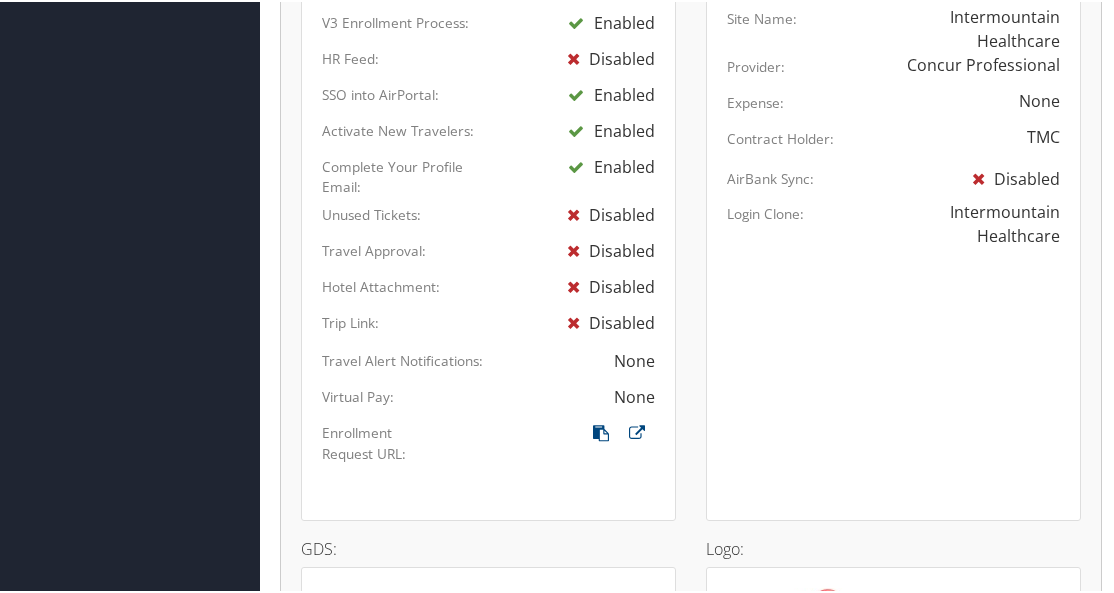 scroll, scrollTop: 1626, scrollLeft: 0, axis: vertical 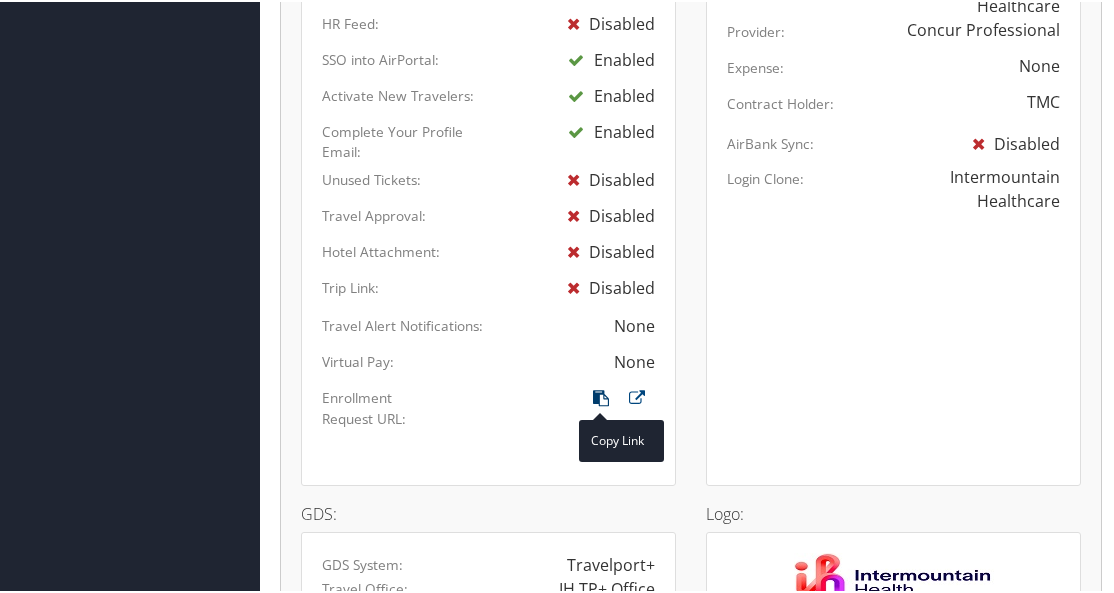 click at bounding box center (601, 401) 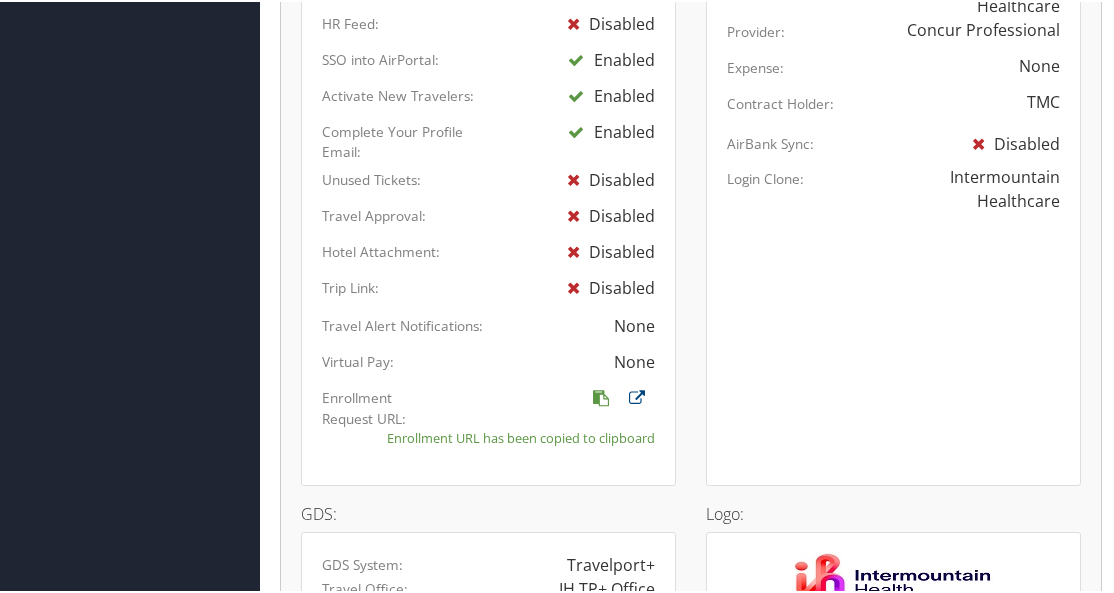 click on "Enrollment URL has been copied to clipboard" at bounding box center (521, 436) 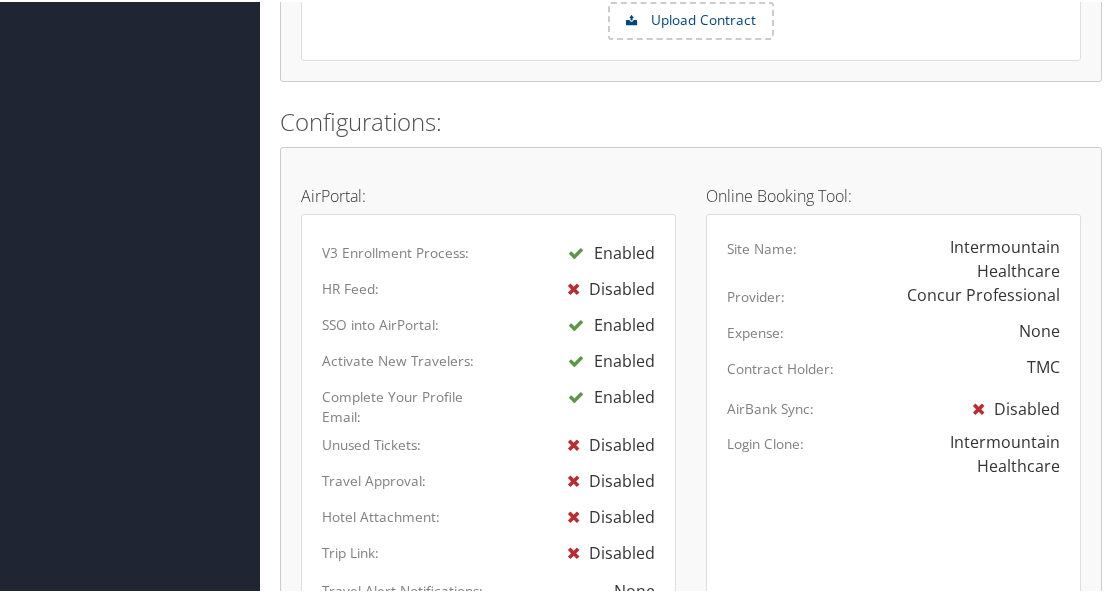 scroll, scrollTop: 1326, scrollLeft: 0, axis: vertical 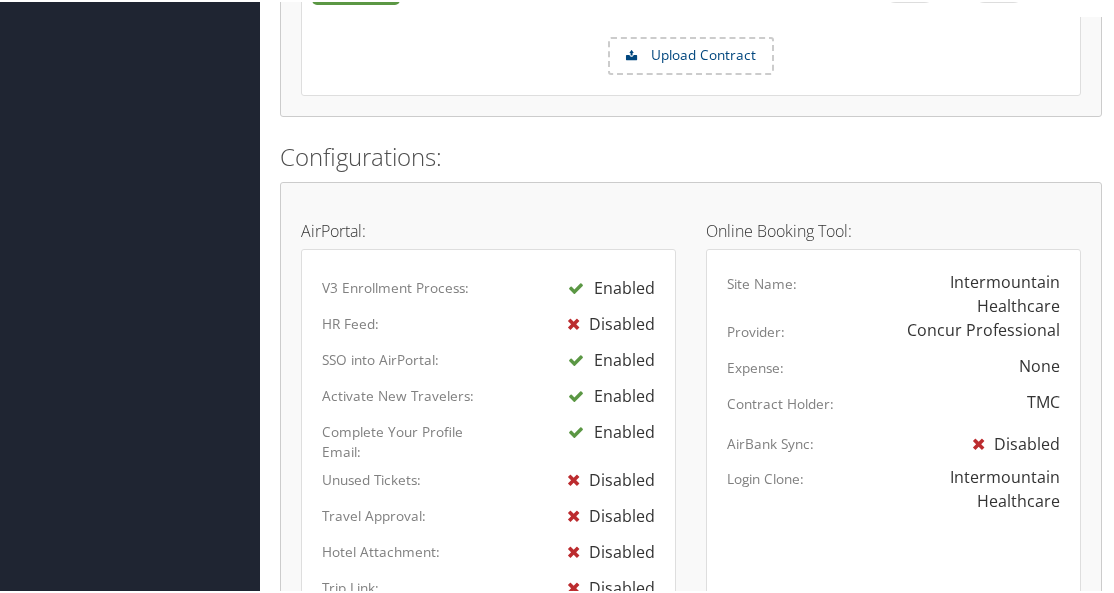 drag, startPoint x: 1111, startPoint y: 334, endPoint x: 1117, endPoint y: 311, distance: 23.769728 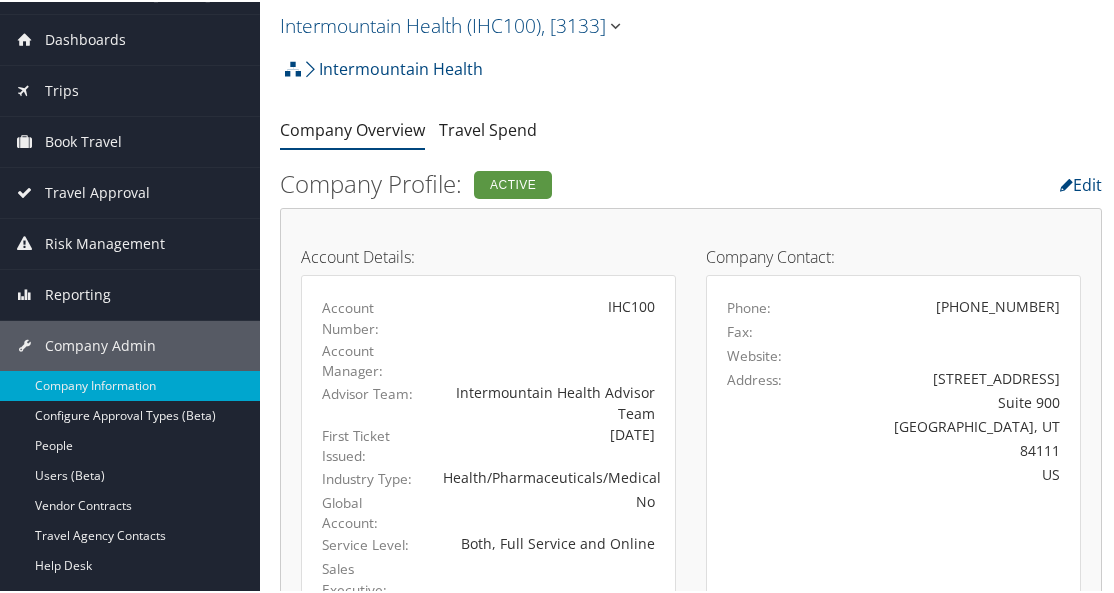 scroll, scrollTop: 153, scrollLeft: 0, axis: vertical 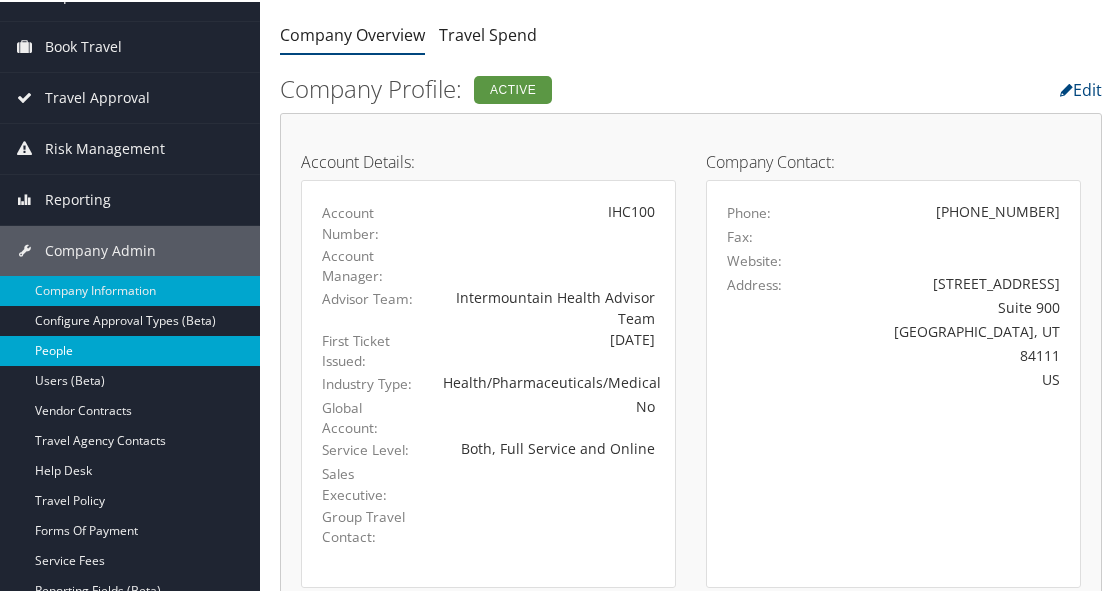 click on "People" at bounding box center [130, 349] 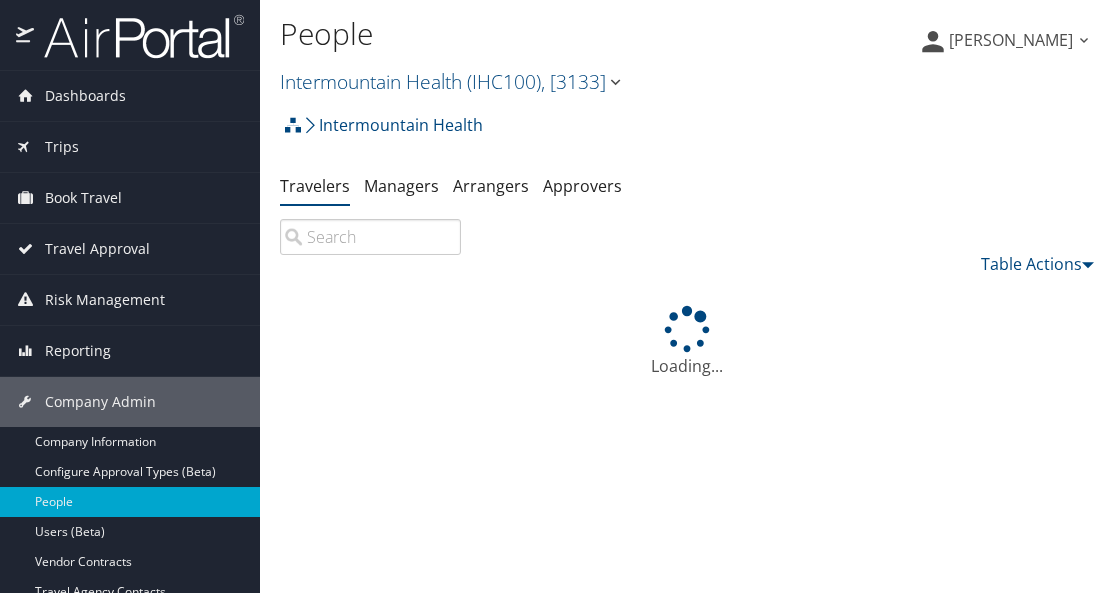 scroll, scrollTop: 0, scrollLeft: 0, axis: both 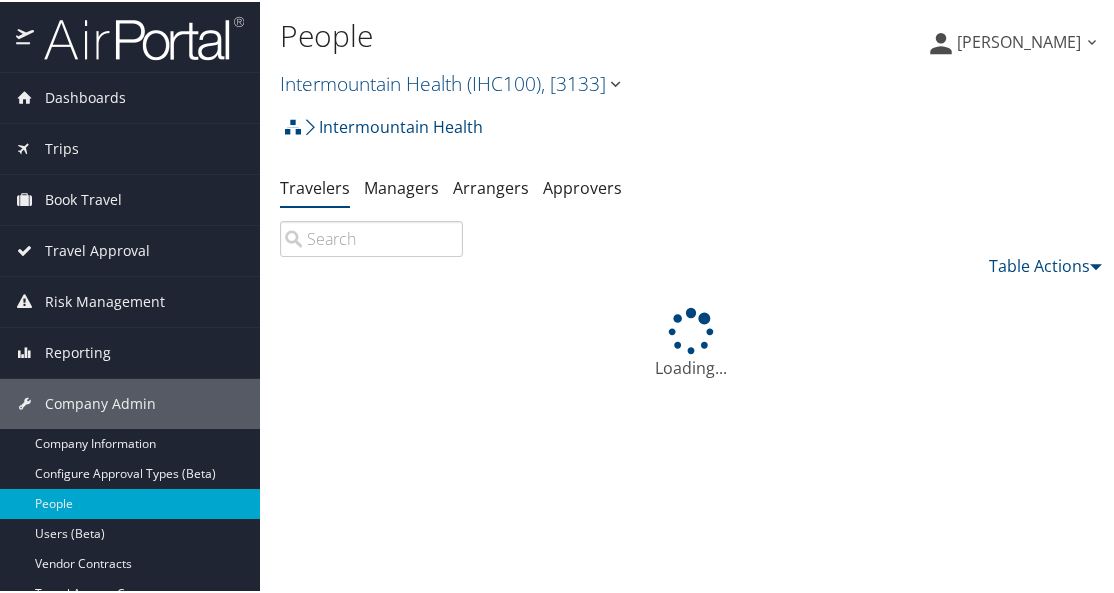 click at bounding box center [371, 237] 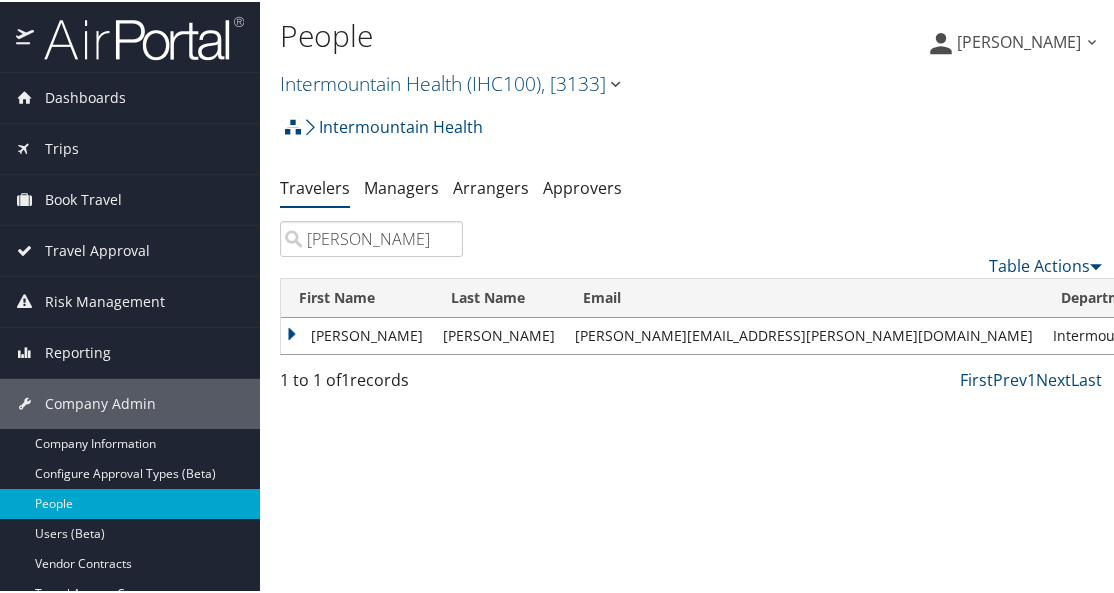 type on "[PERSON_NAME]" 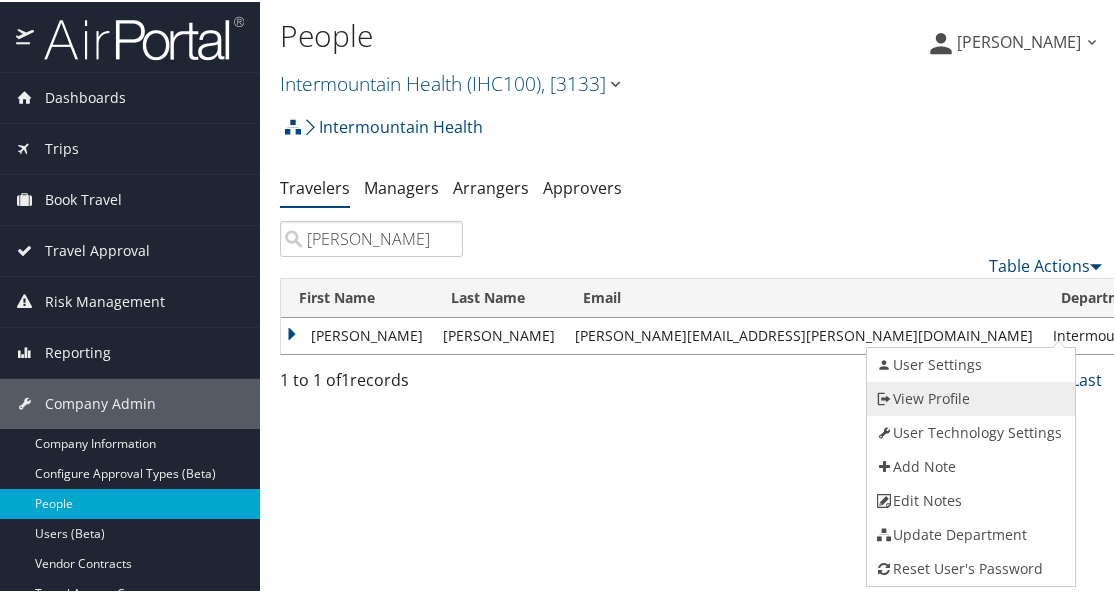 click on "View Profile" at bounding box center [968, 397] 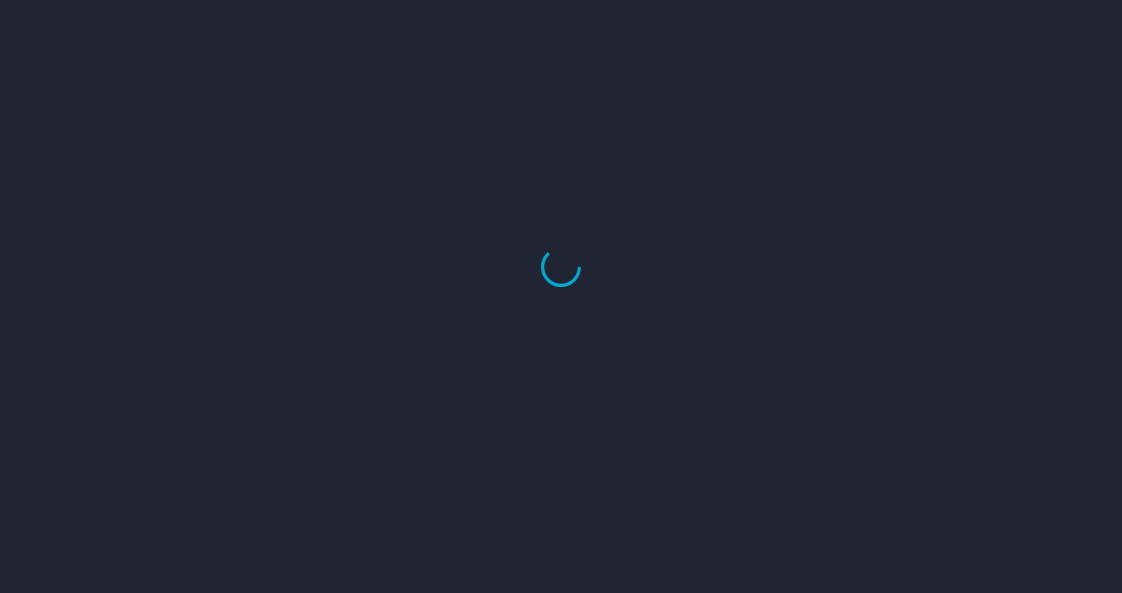 scroll, scrollTop: 0, scrollLeft: 0, axis: both 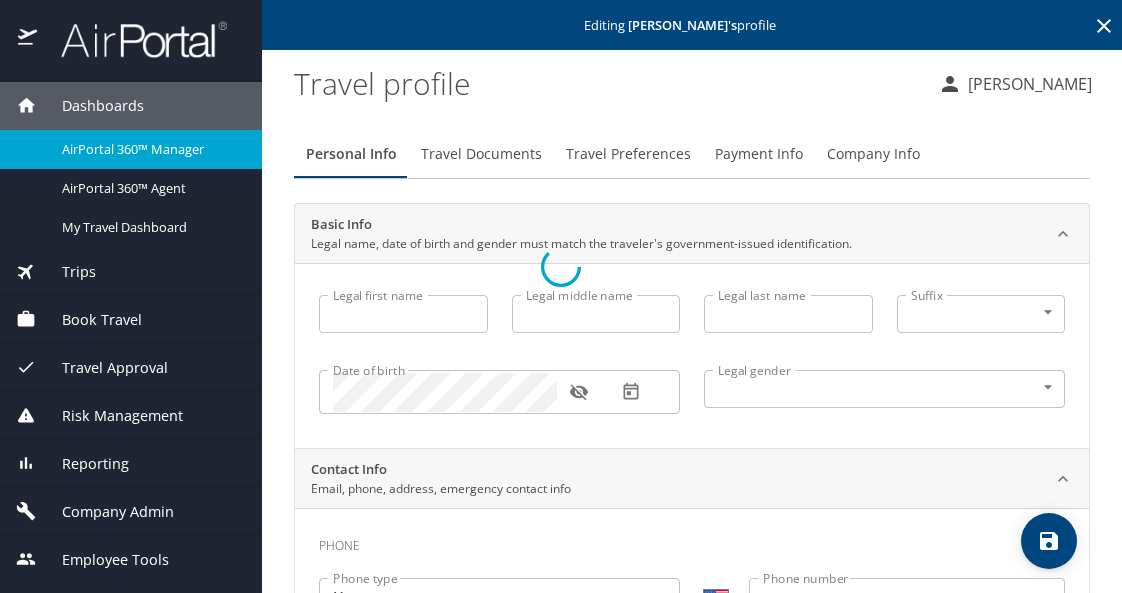 type on "[PERSON_NAME]" 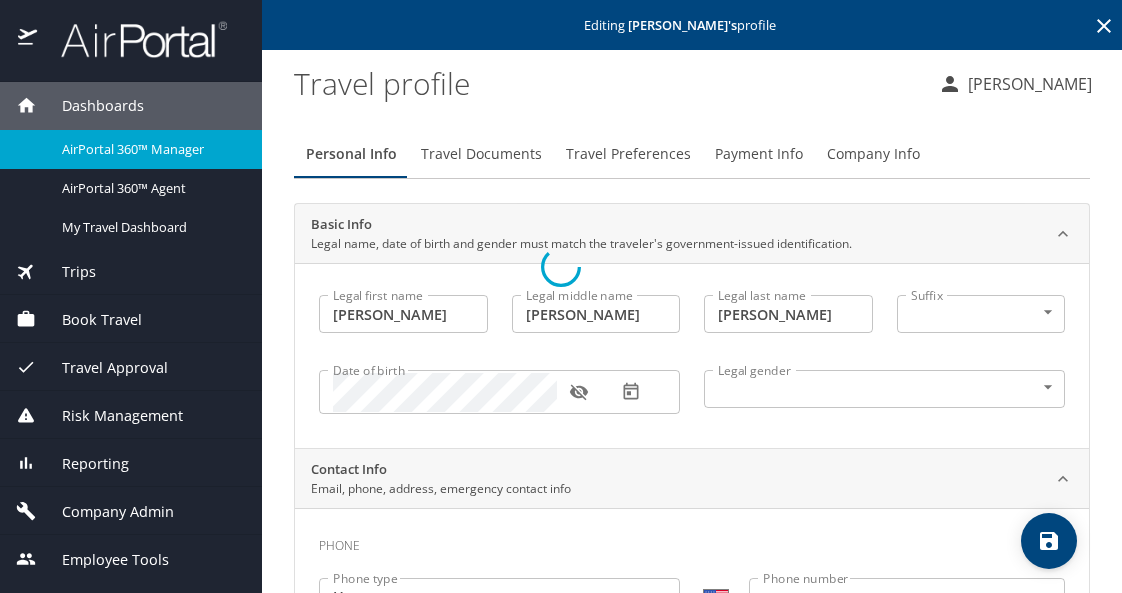 select on "US" 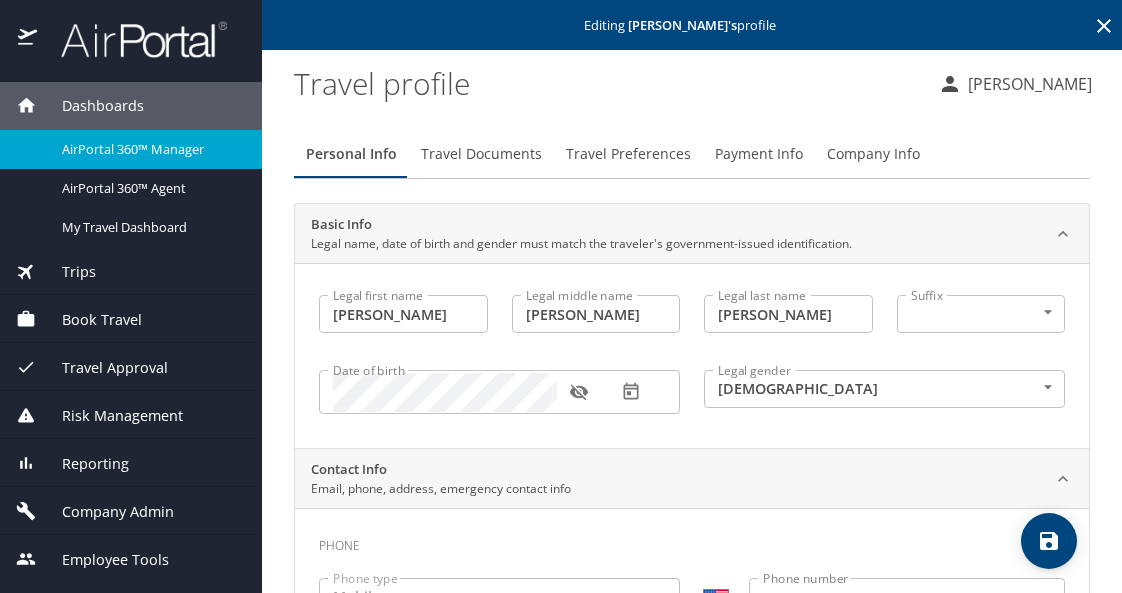 click on "Payment Info" at bounding box center (759, 154) 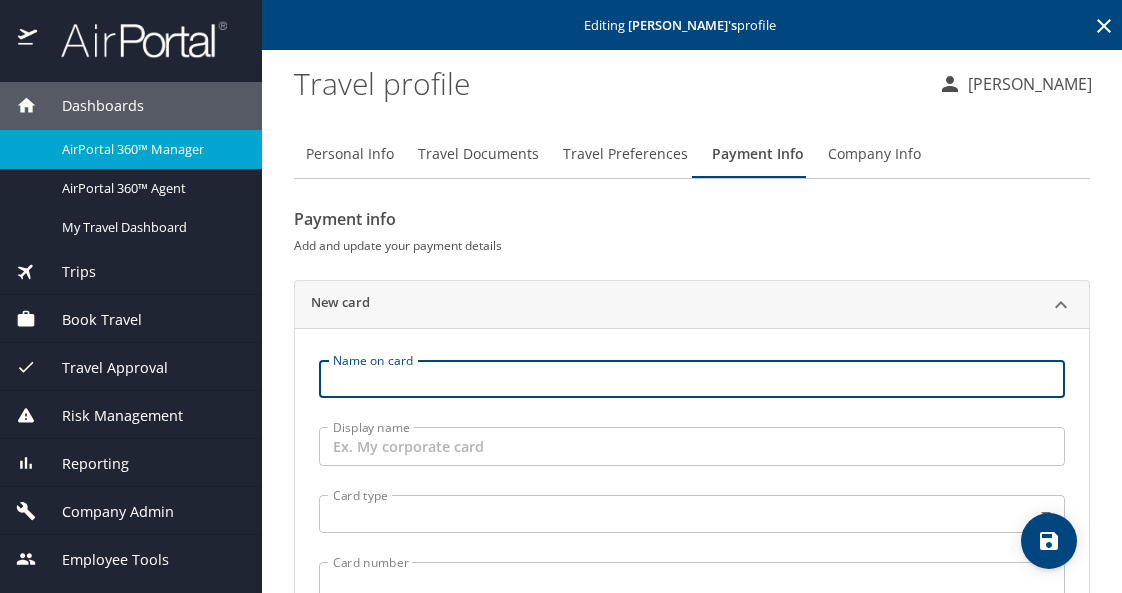 click on "Name on card" at bounding box center (692, 379) 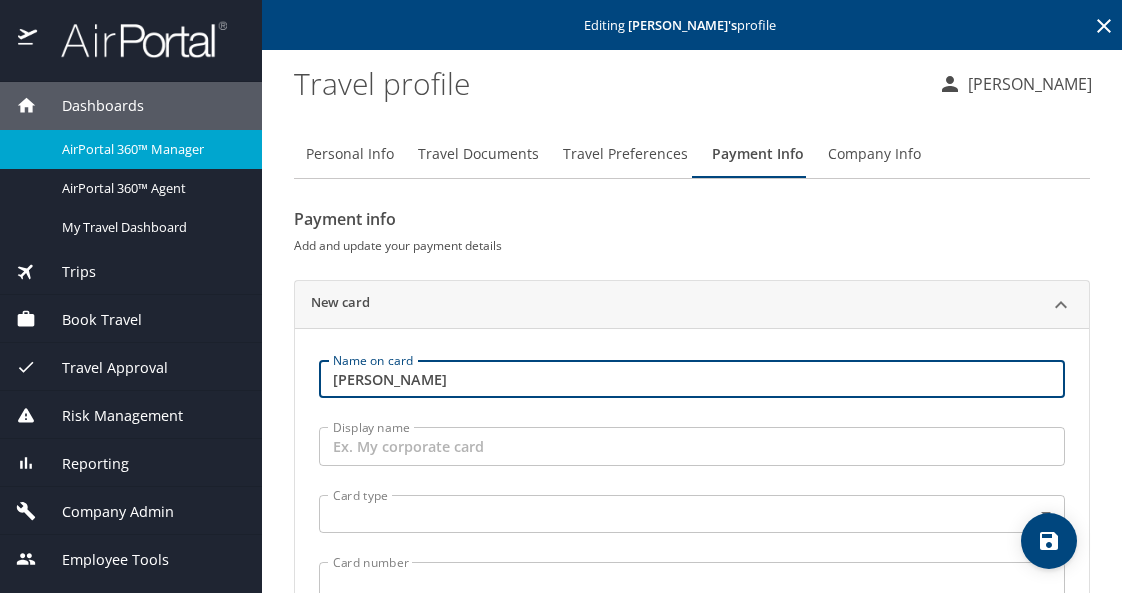 type on "Jane Sims" 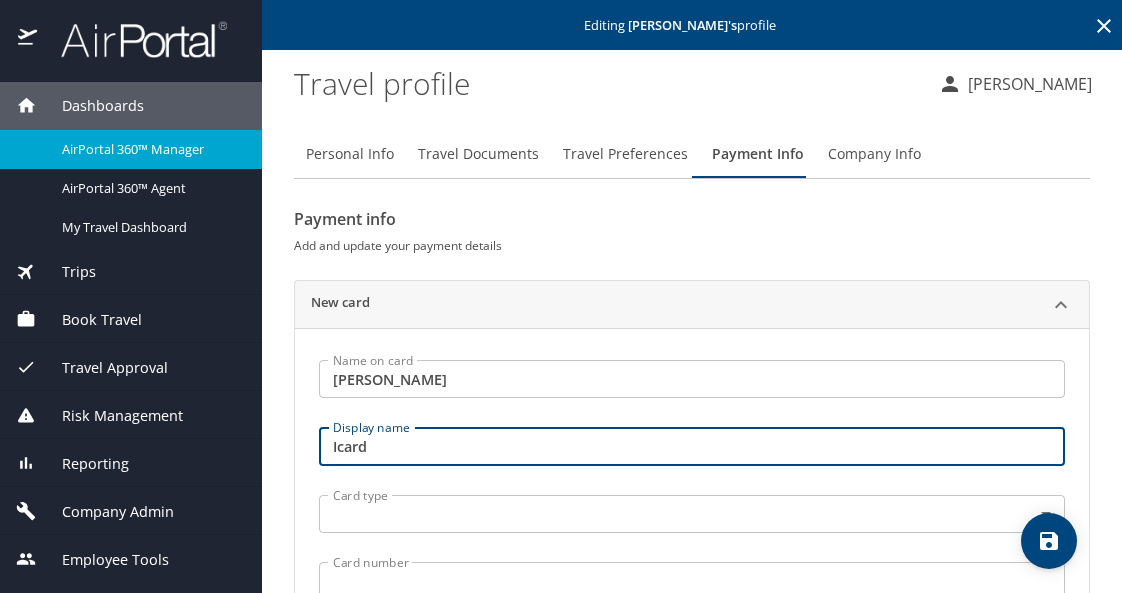 type on "Icard" 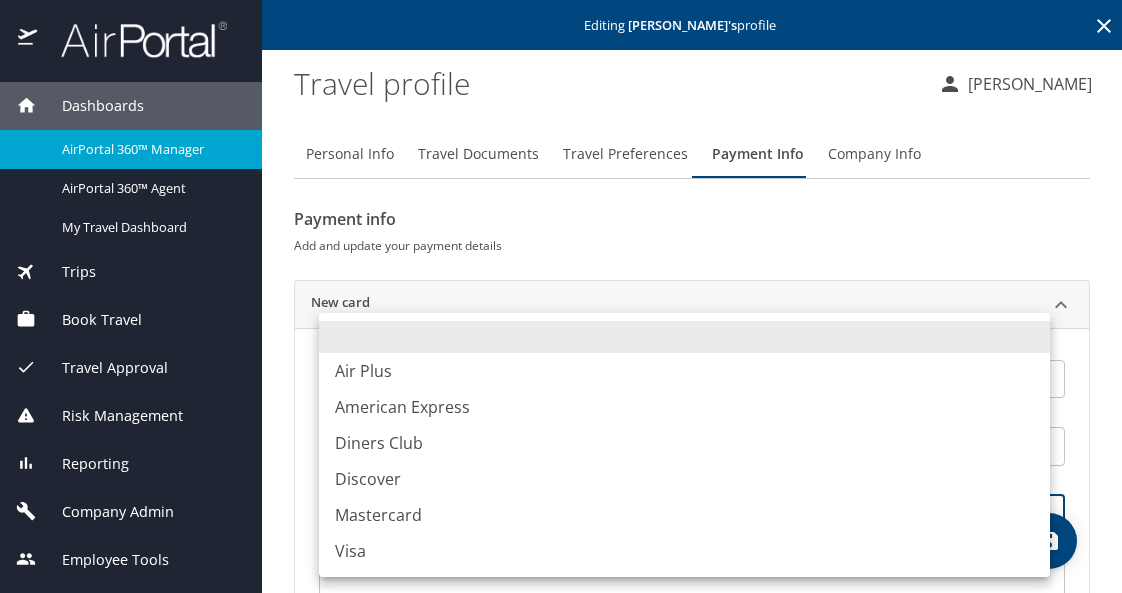 click on "Dashboards AirPortal 360™ Manager AirPortal 360™ Agent My Travel Dashboard Trips Airtinerary® Lookup Current / Future Trips Past Trips Trips Missing Hotel Hotel Check-ins Book Travel Request Agent Booking Approval Request (Beta) Book/Manage Online Trips Travel Approval Pending Trip Approvals Approved Trips Canceled Trips Approvals (Beta) Risk Management SecurityLogic® Map Assistance Requests Travel Alerts Notifications Reporting Unused Tickets Savings Tracker Value Scorecard Virtual Pay Lookup Domo IBank Prime Analytics Company Admin Company Information Configure Approval Types (Beta) People Users (Beta) Vendor Contracts Travel Agency Contacts Help Desk Travel Policy Forms of Payment Service Fees Reporting Fields (Beta) Report Settings Technology Settings Airtinerary® Settings Virtual Pay Settings Consultative Services Notes Activity Log Employee Tools Admin Search (CTRL + S) Agent Lookup Advisor Teams Carrier Contracts Help Desk   Editing   Jane Sims 's  profile   Travel profile Neil Jacobsen New card" at bounding box center [561, 296] 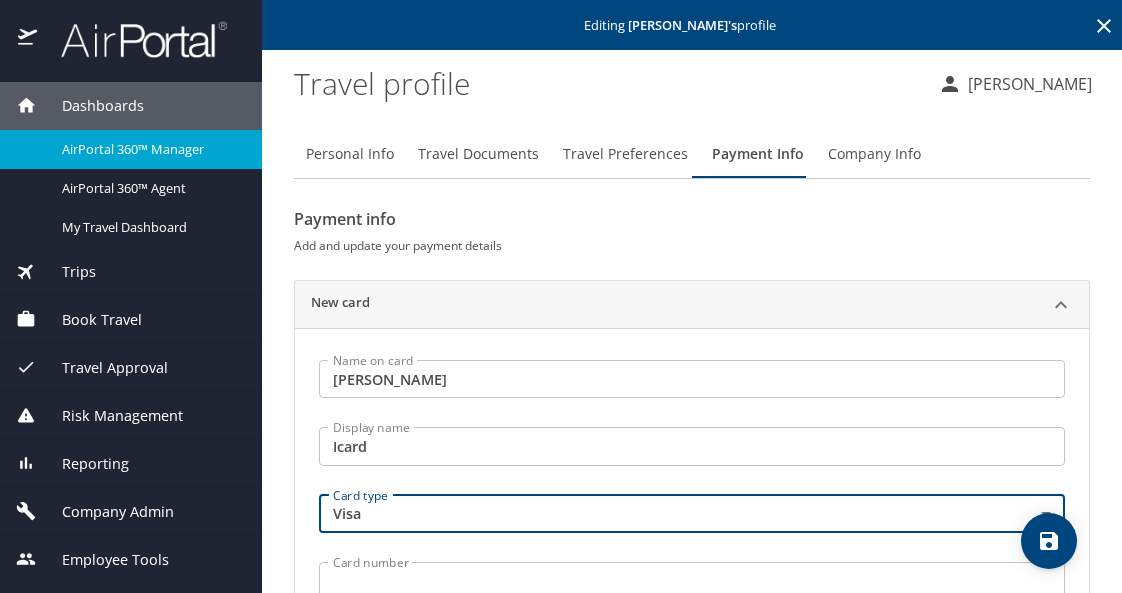 click on "Card number" at bounding box center (692, 581) 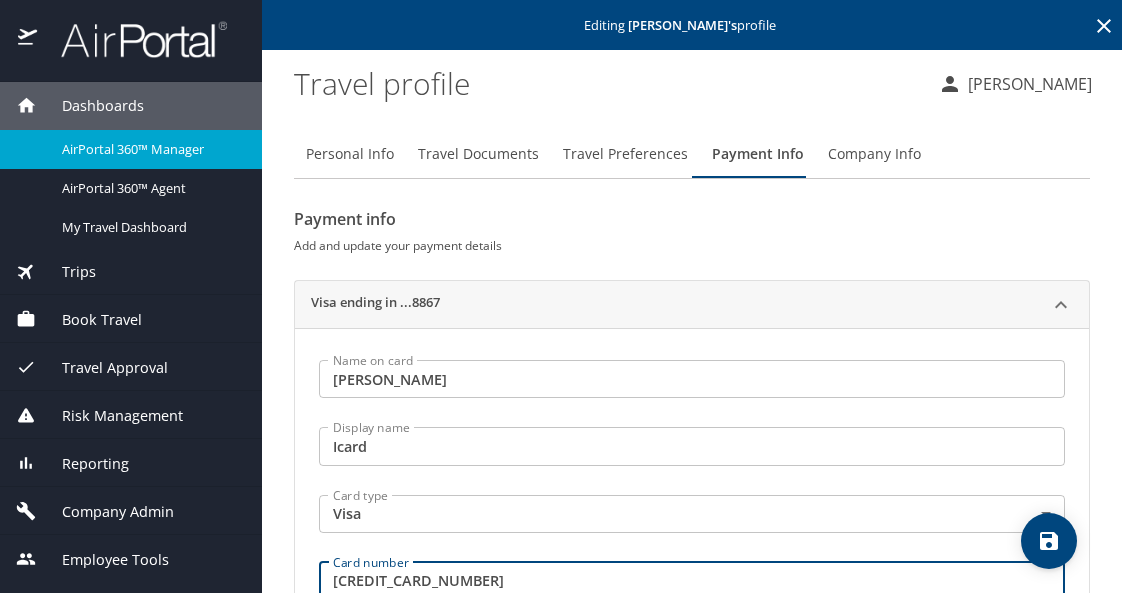 type on "4485593100208867" 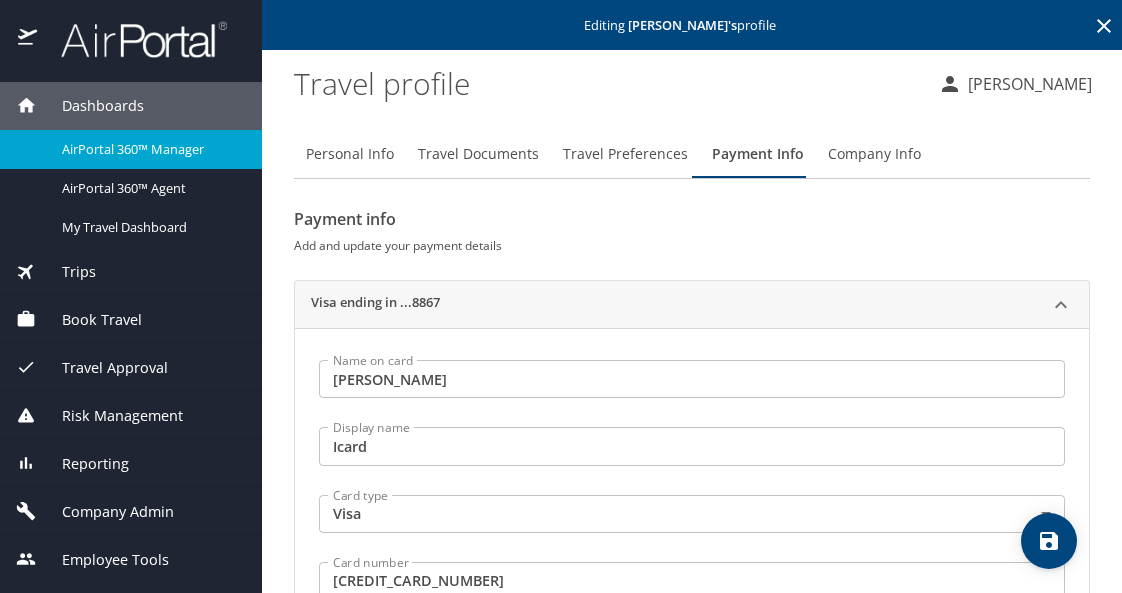 scroll, scrollTop: 289, scrollLeft: 0, axis: vertical 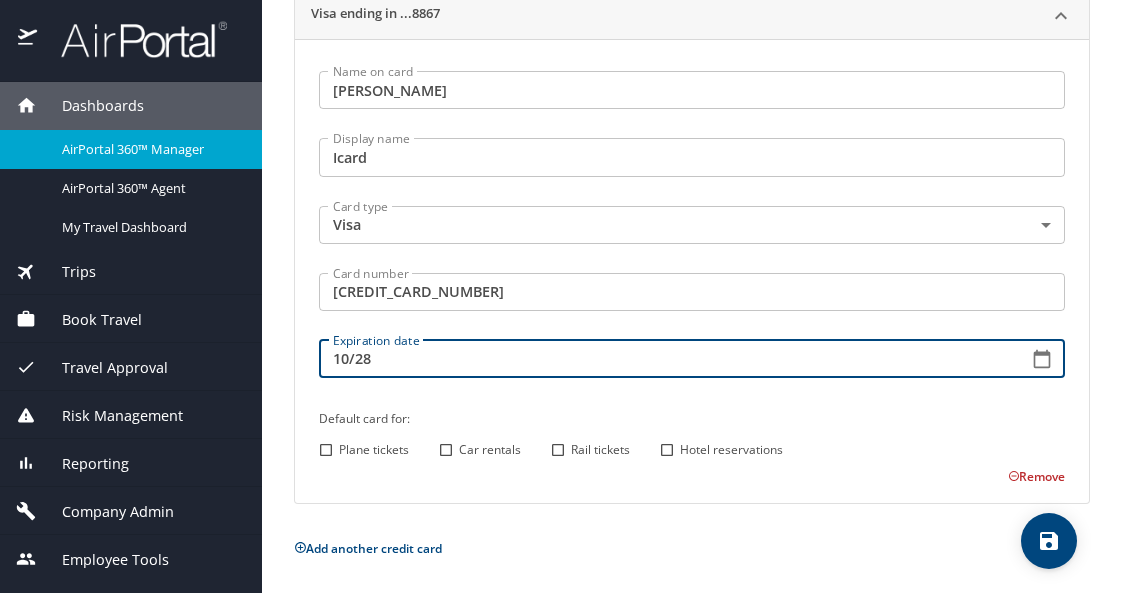 type on "10/28" 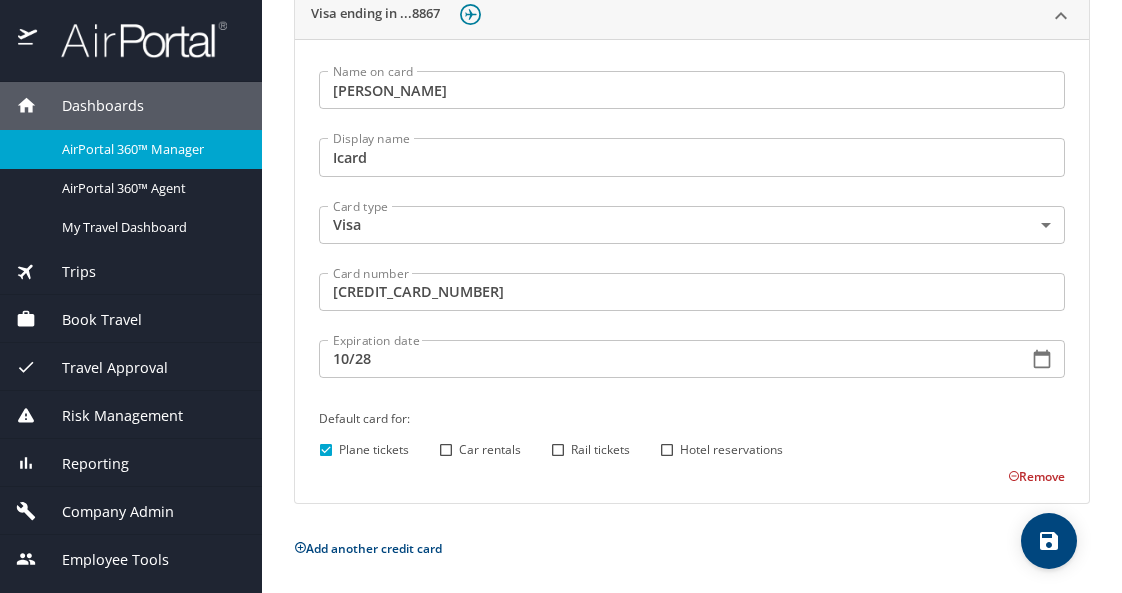 scroll, scrollTop: 285, scrollLeft: 0, axis: vertical 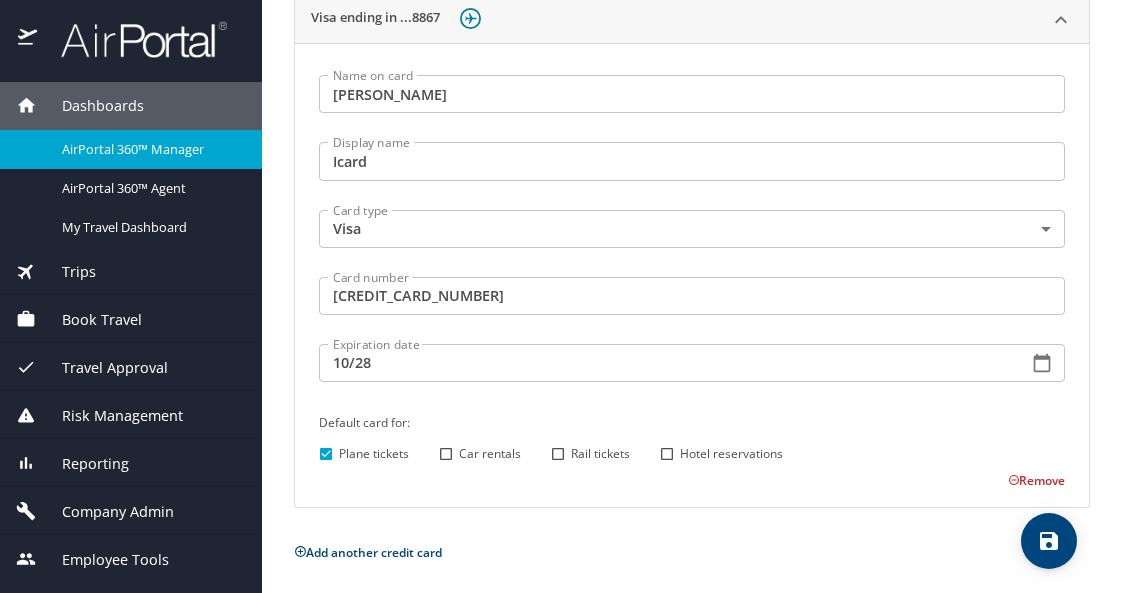 click on "Hotel reservations" at bounding box center (667, 454) 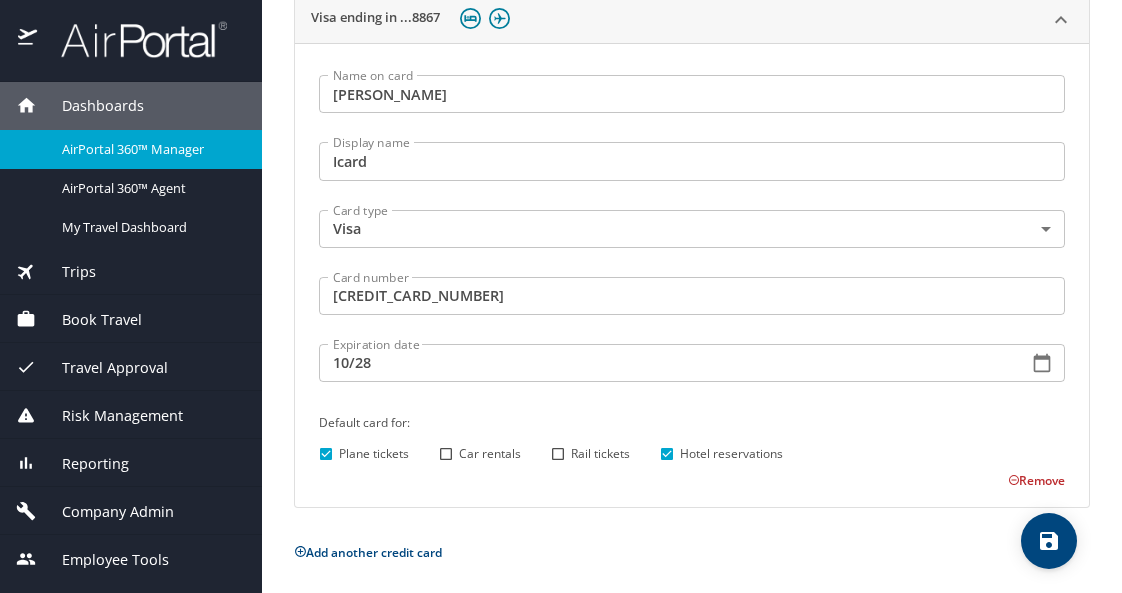 click 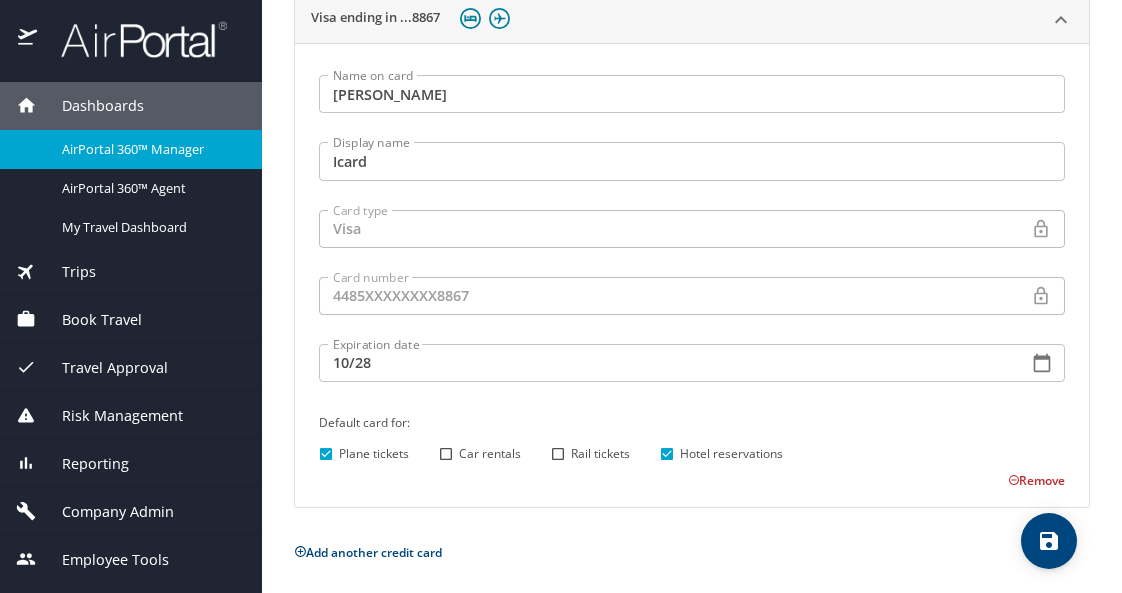click on "Dashboards" at bounding box center [90, 106] 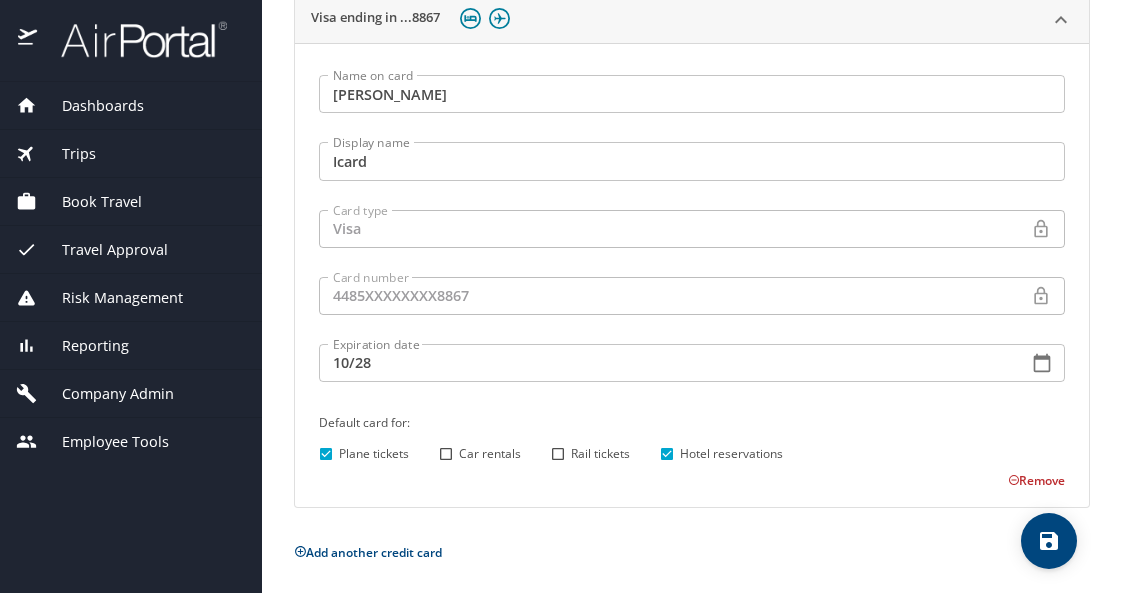 click on "Dashboards" at bounding box center [90, 106] 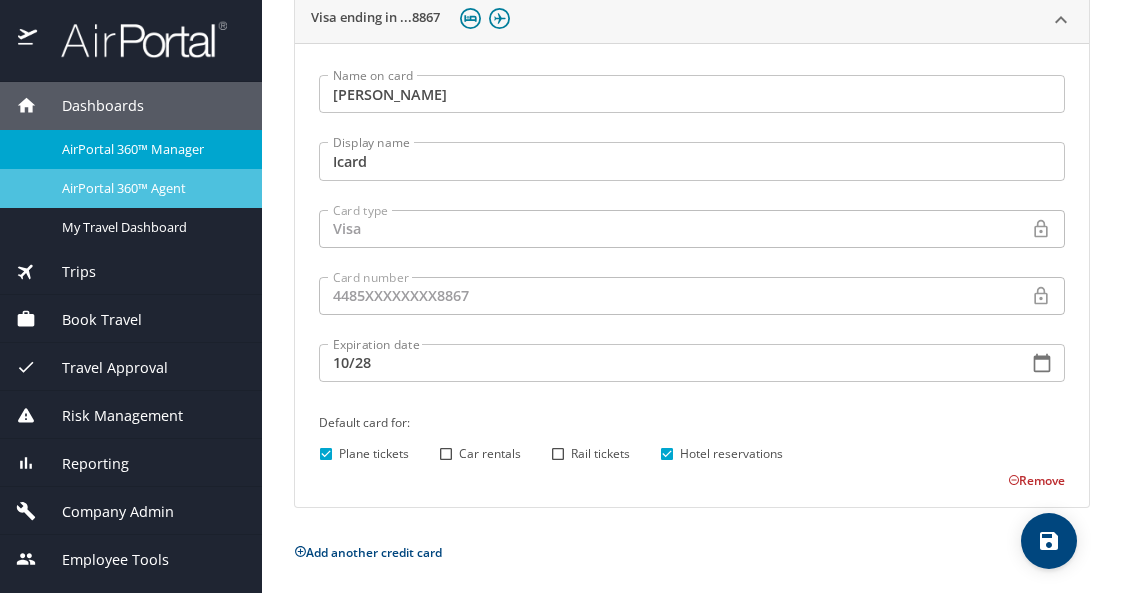 click on "AirPortal 360™ Agent" at bounding box center (150, 188) 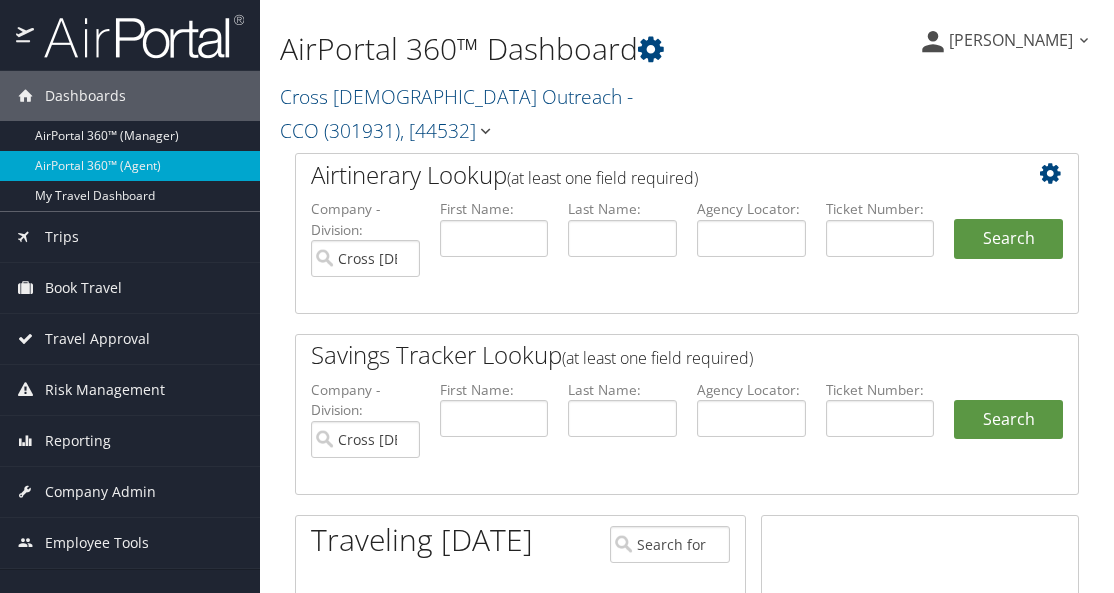 scroll, scrollTop: 0, scrollLeft: 0, axis: both 